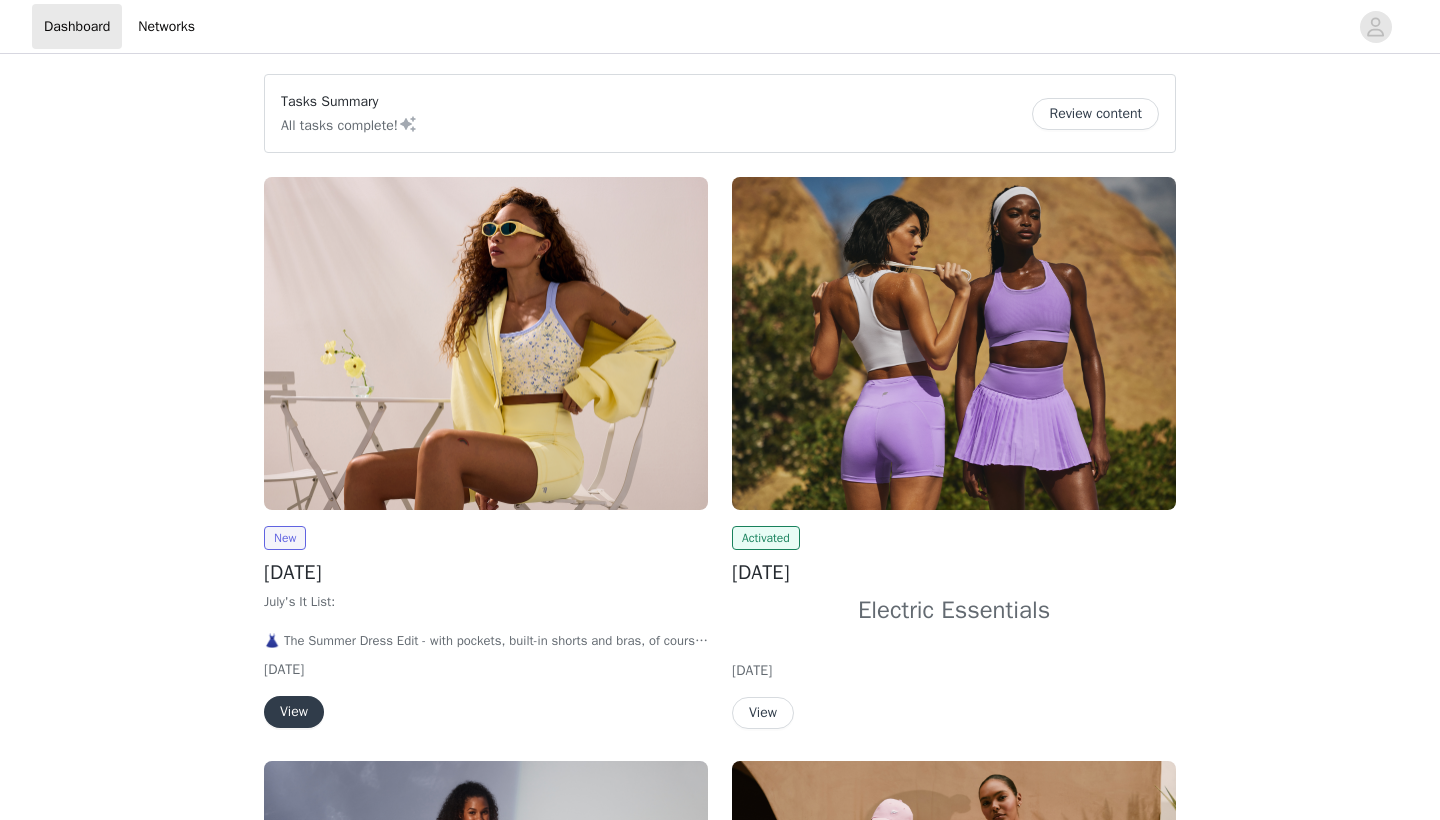 scroll, scrollTop: 0, scrollLeft: 0, axis: both 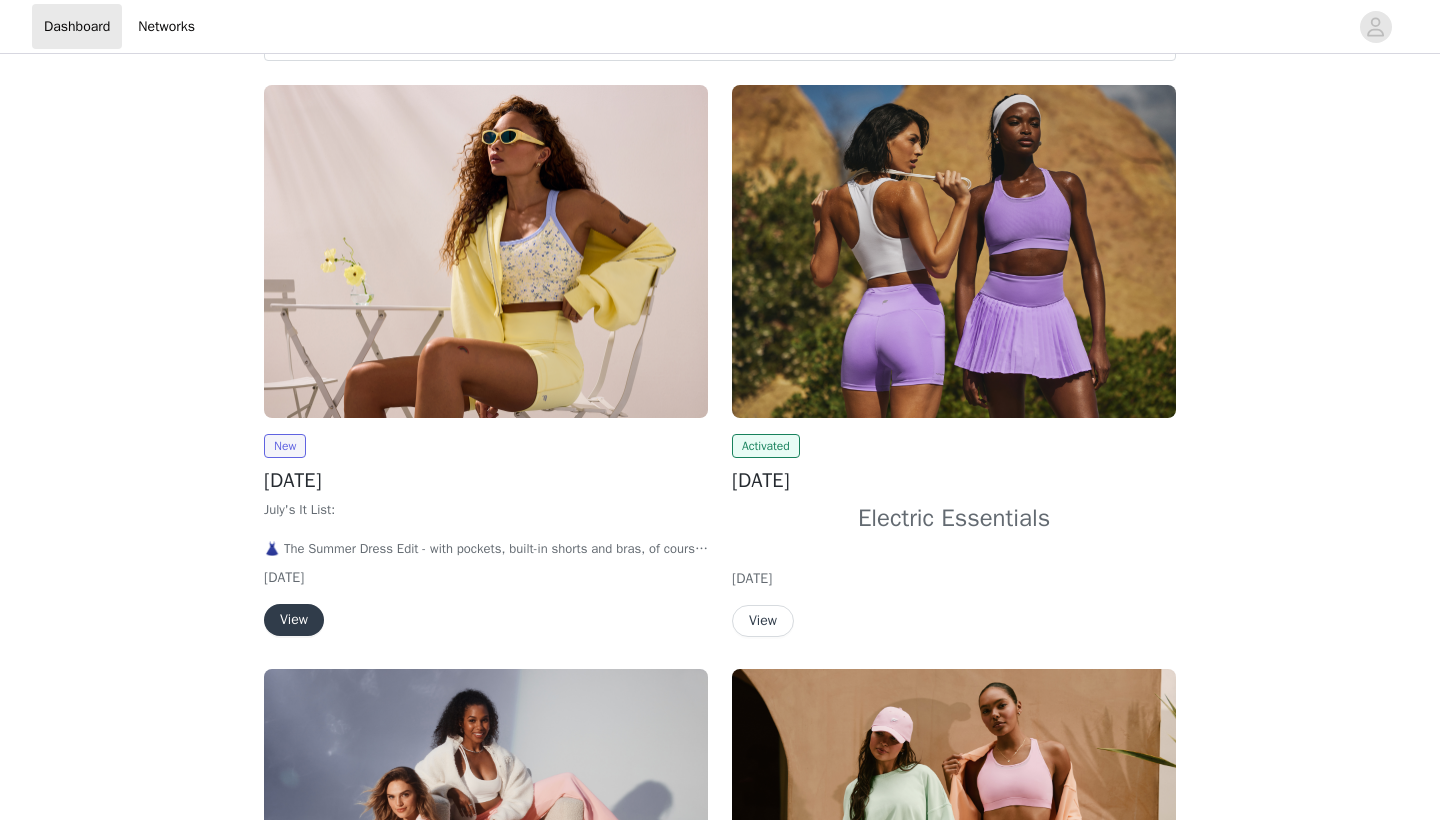 click at bounding box center (486, 251) 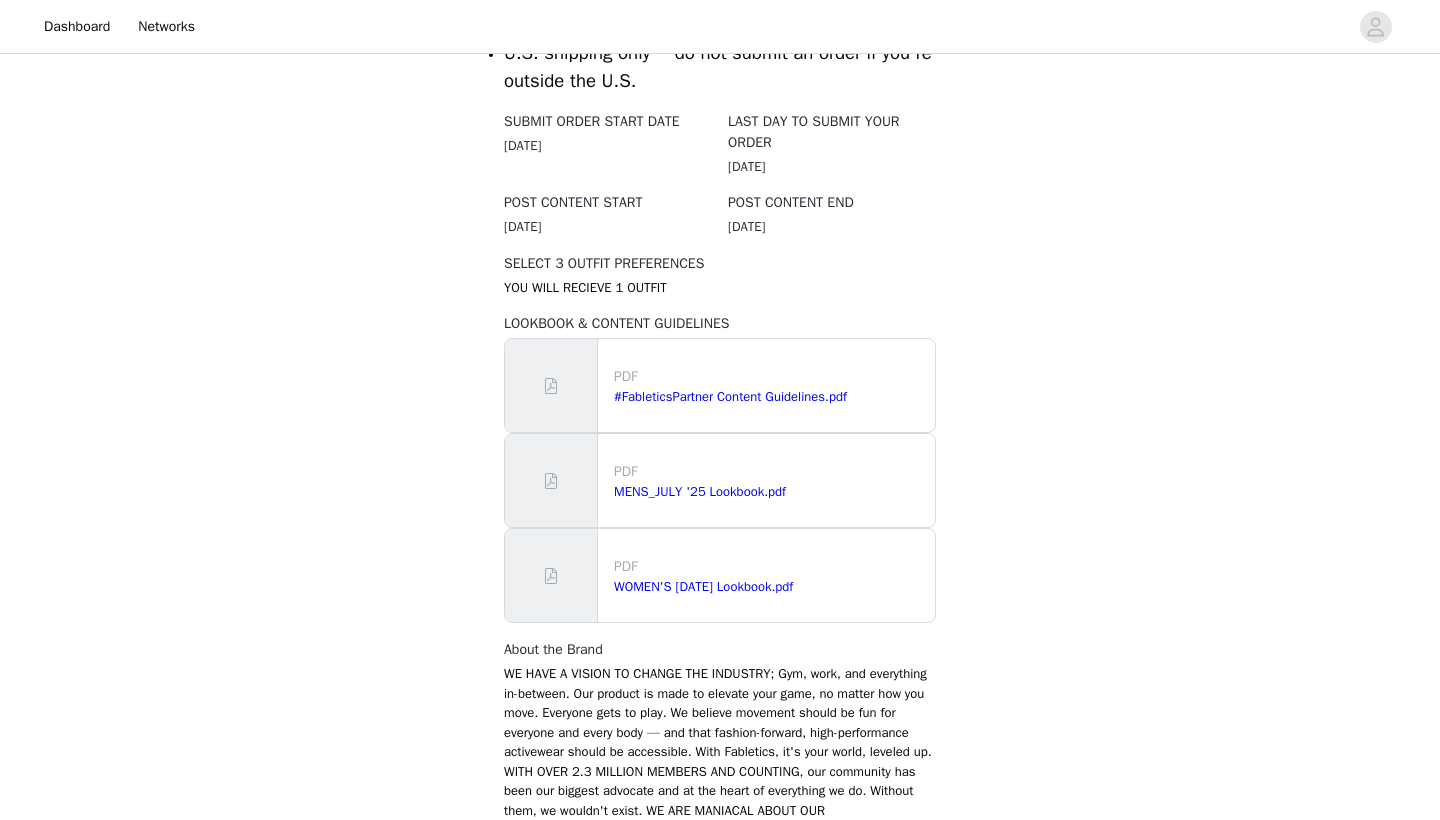 scroll, scrollTop: 1083, scrollLeft: 0, axis: vertical 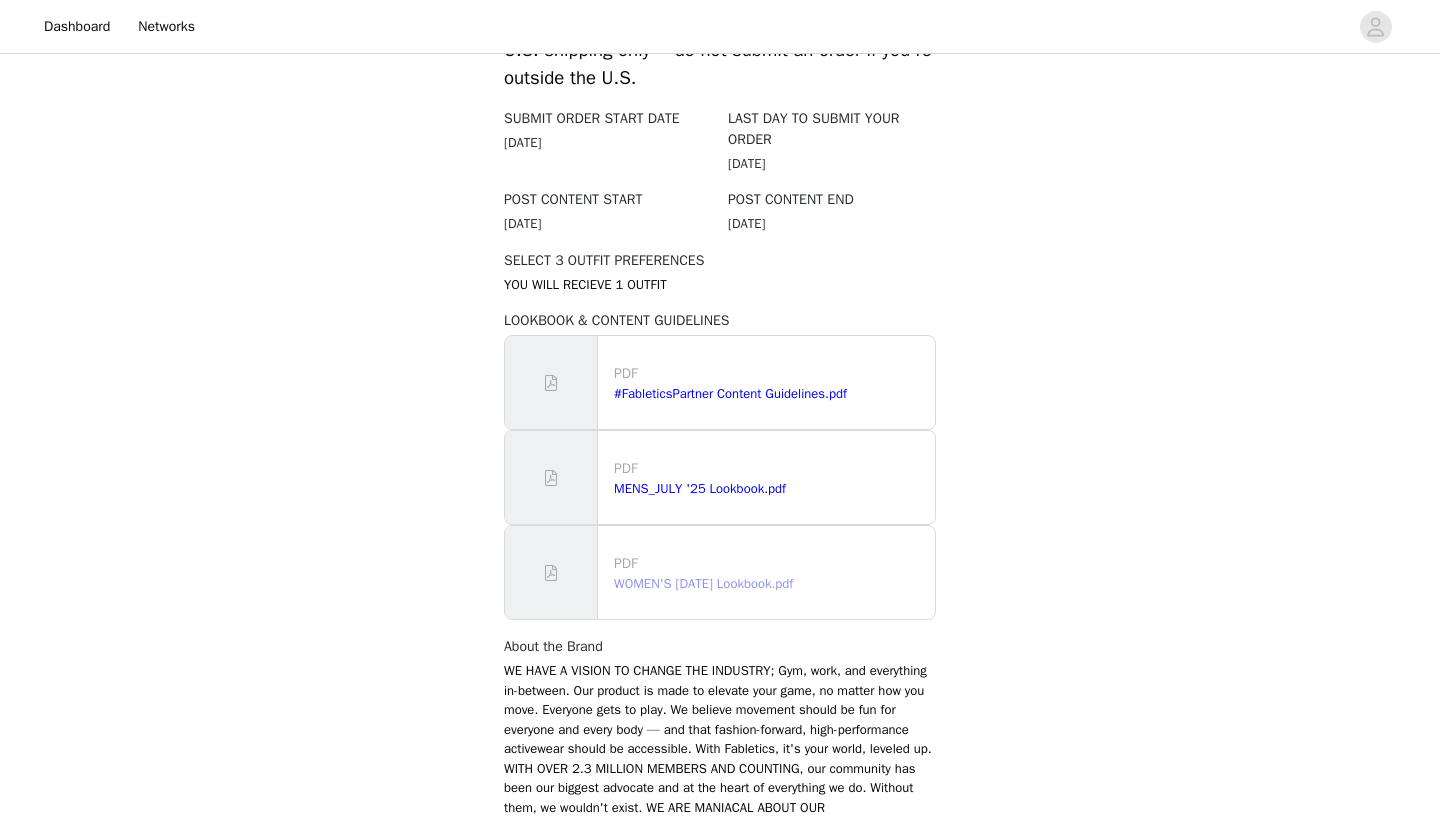 click on "WOMEN'S [DATE] Lookbook.pdf" at bounding box center [703, 583] 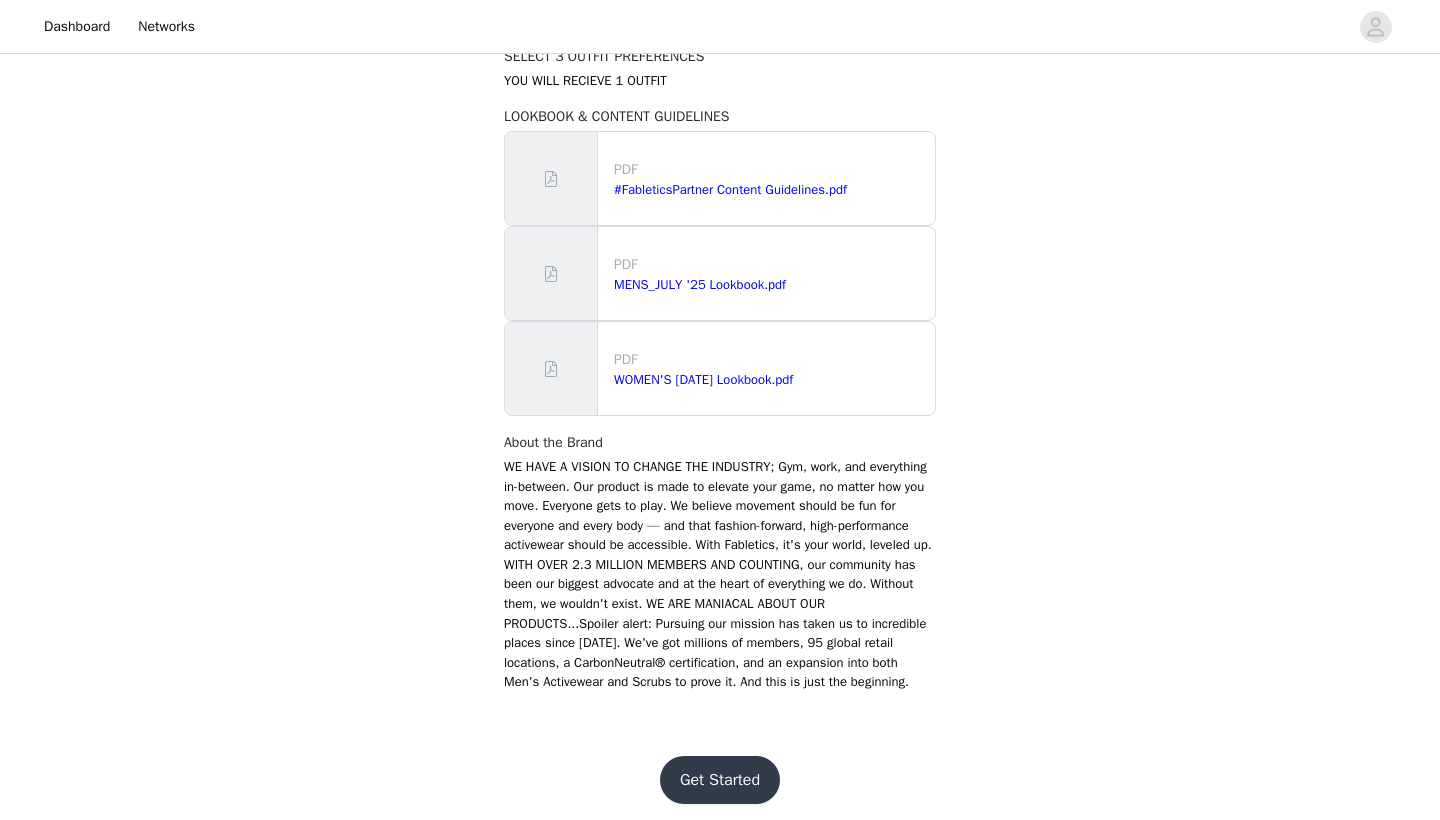 scroll, scrollTop: 1286, scrollLeft: 0, axis: vertical 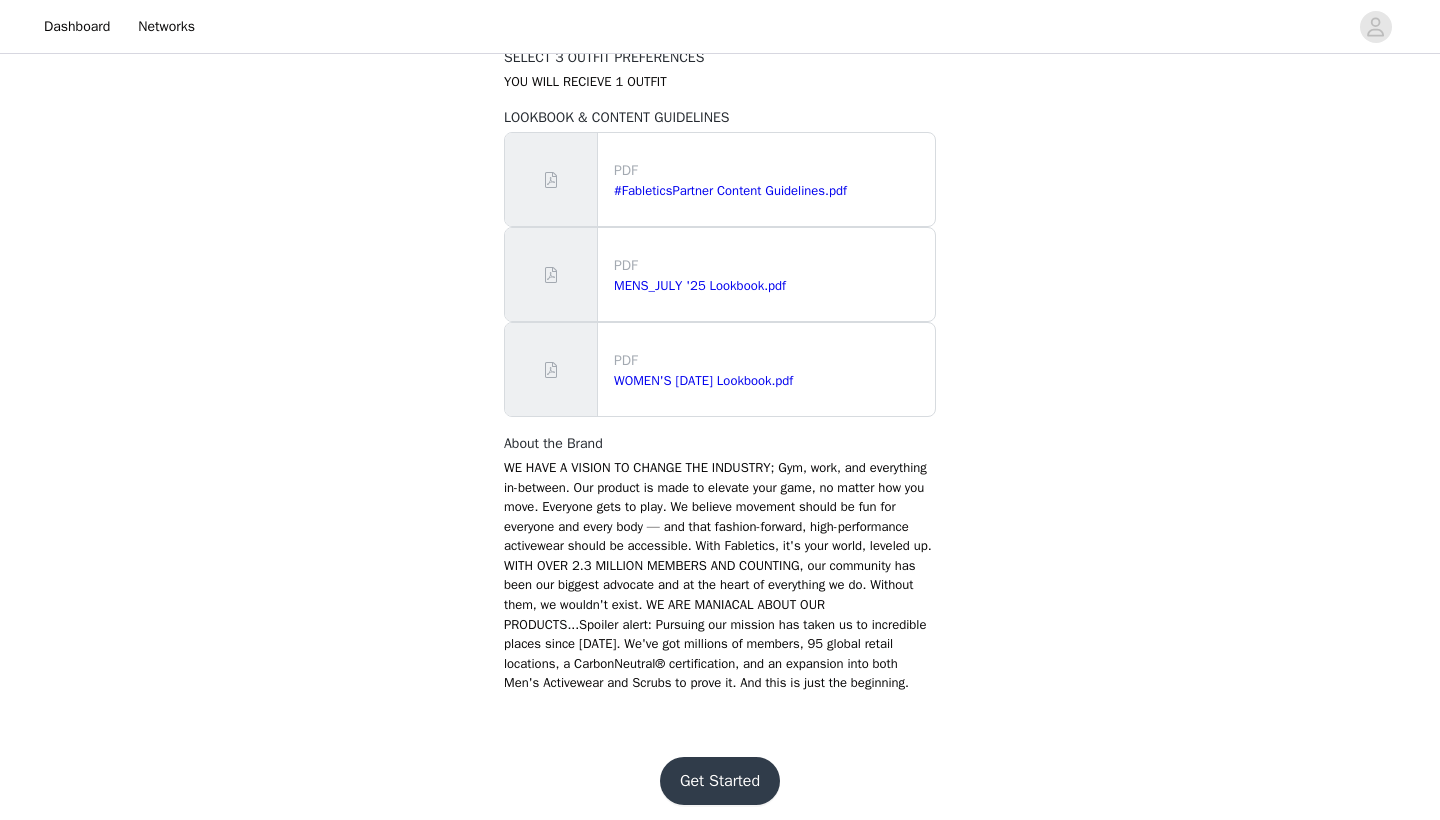 click on "Get Started" at bounding box center [720, 781] 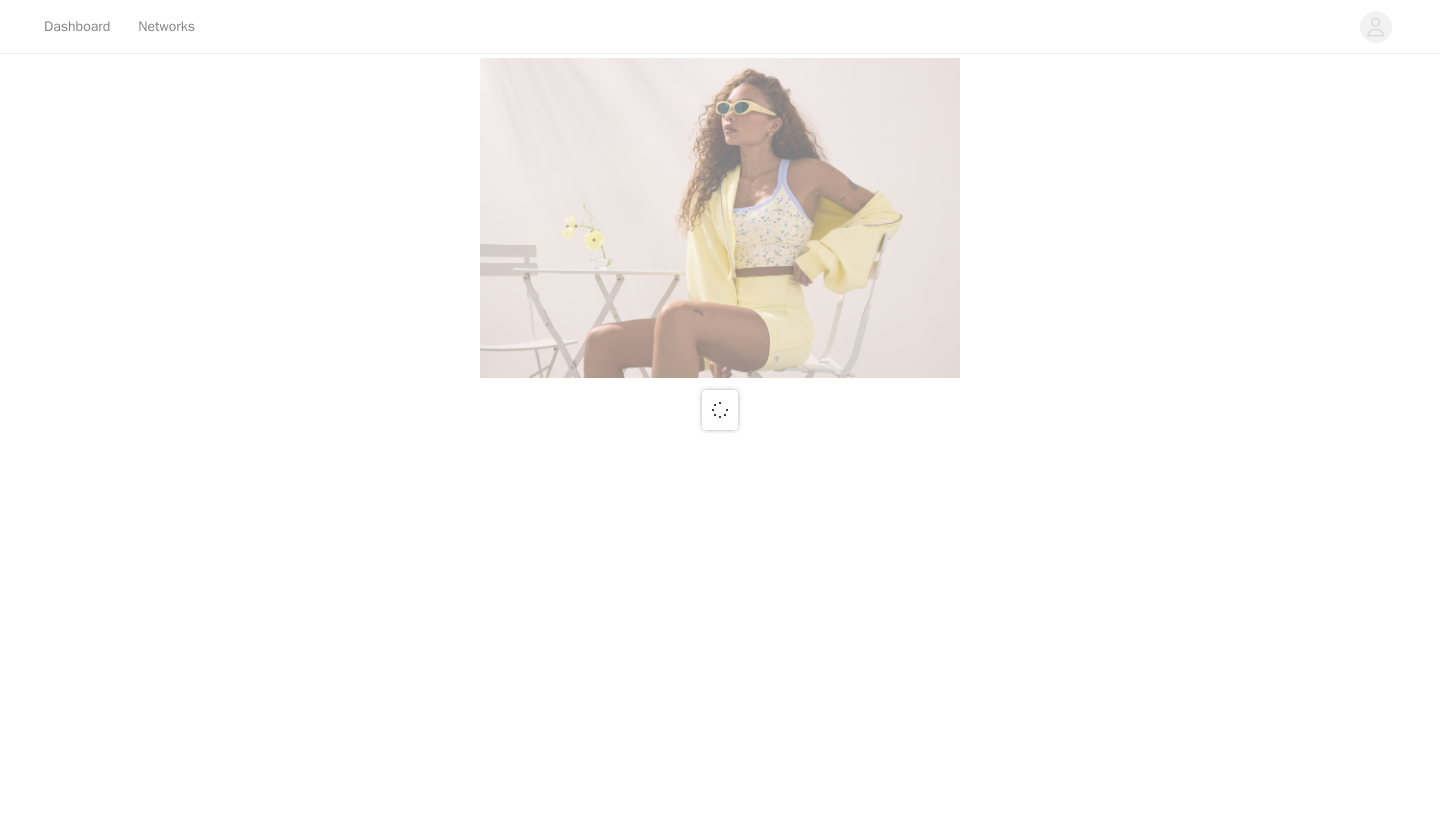 scroll, scrollTop: 0, scrollLeft: 0, axis: both 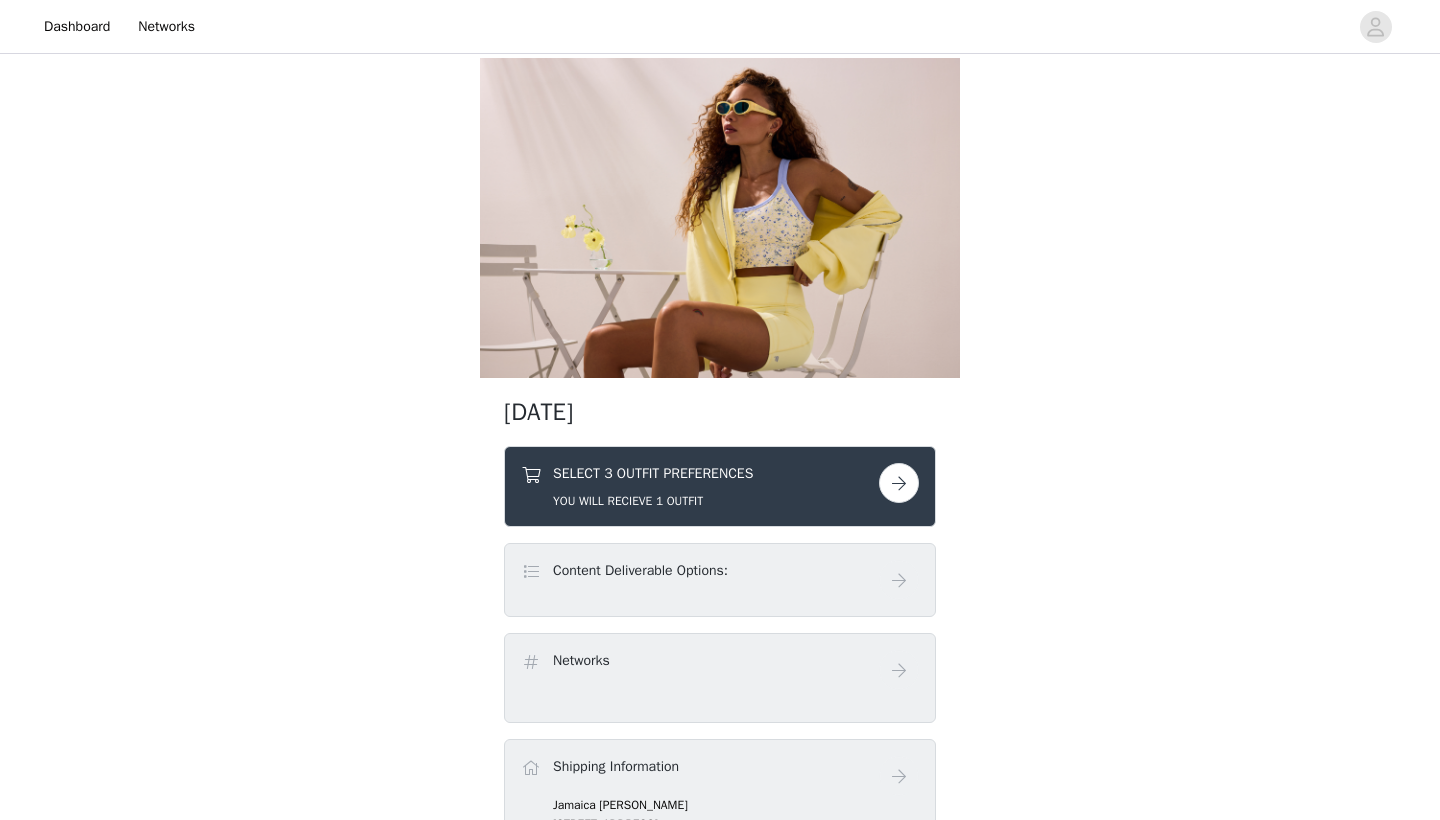click at bounding box center (899, 483) 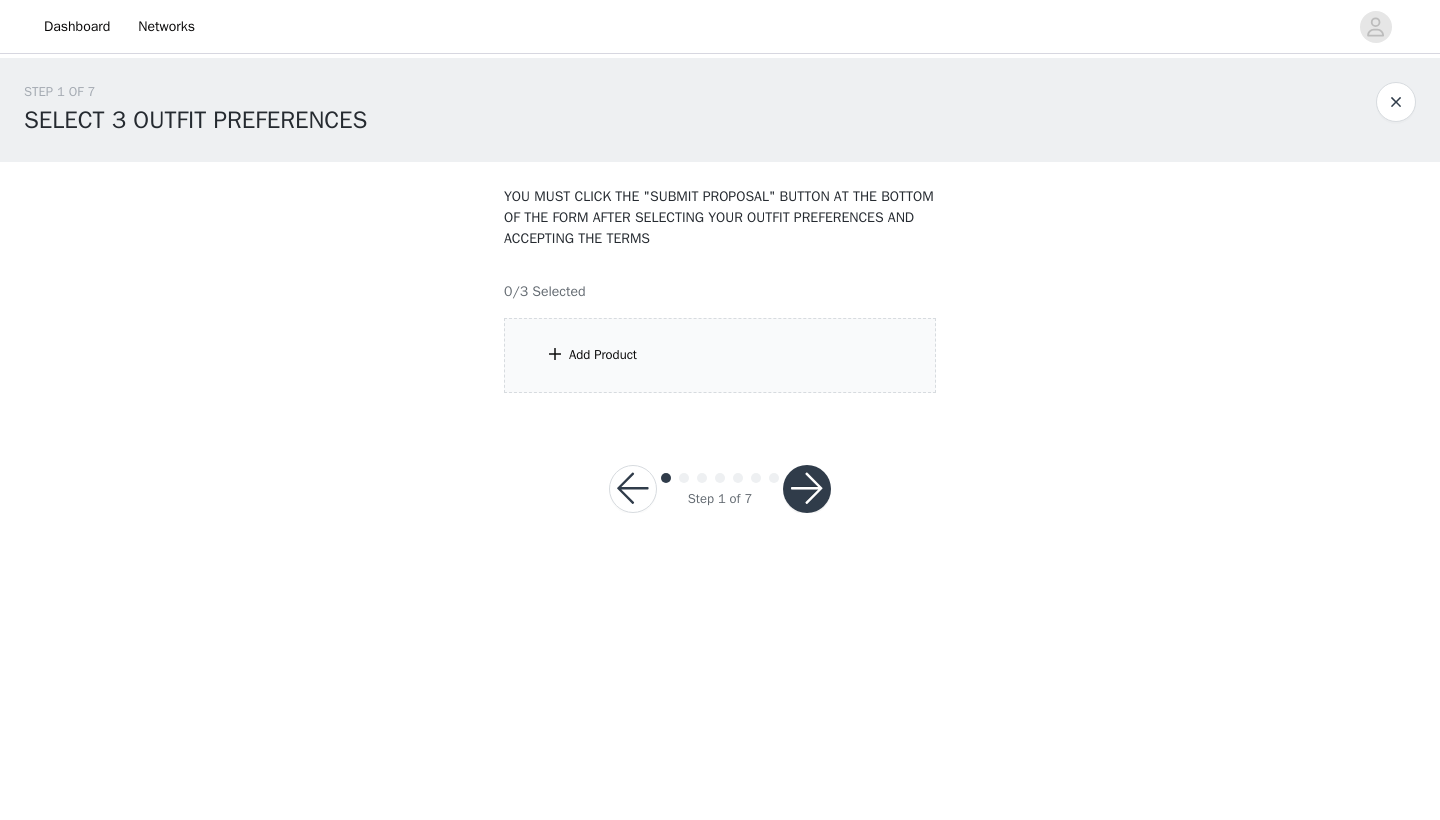 click on "Add Product" at bounding box center (720, 355) 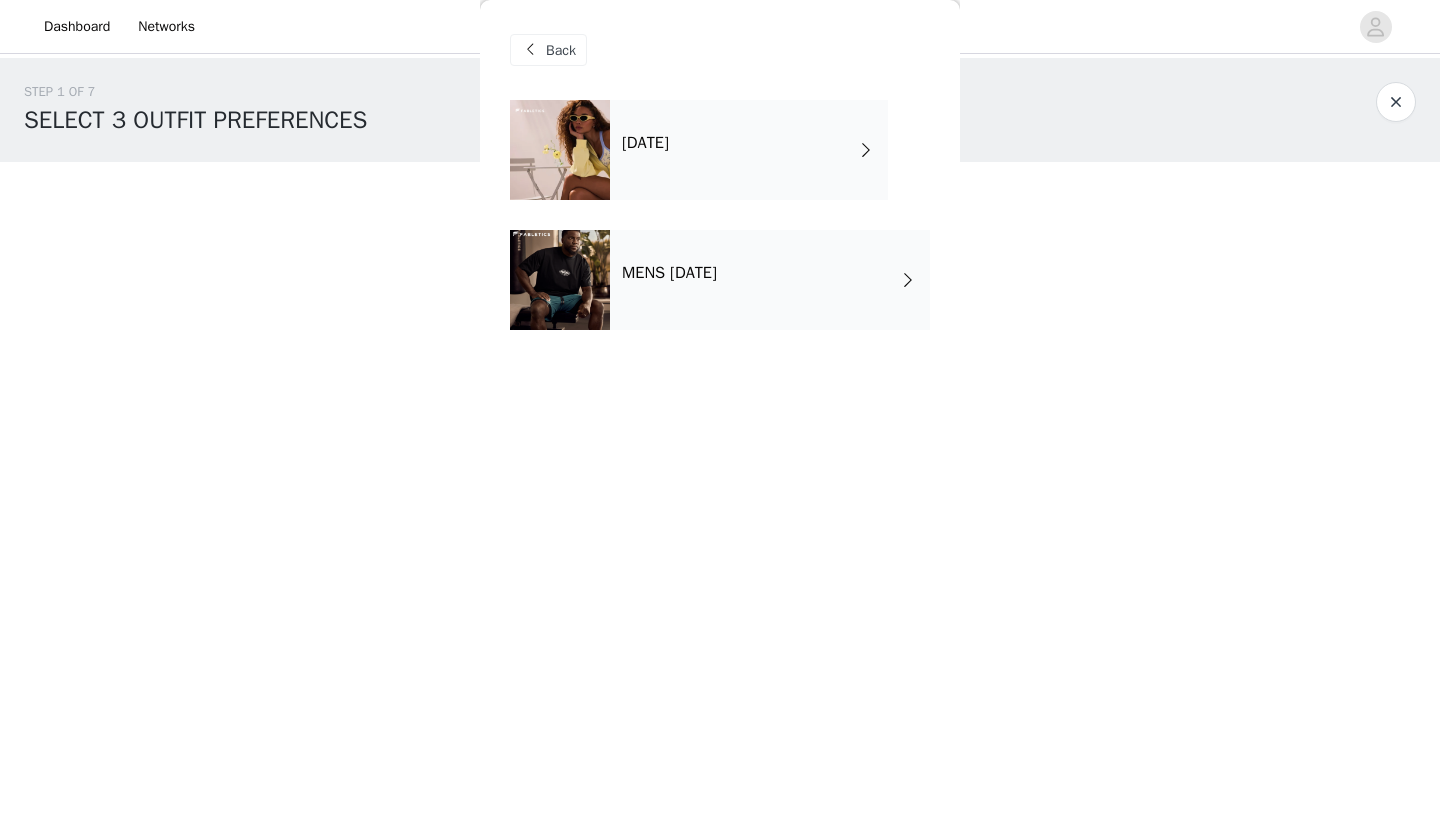 click on "[DATE]" at bounding box center [749, 150] 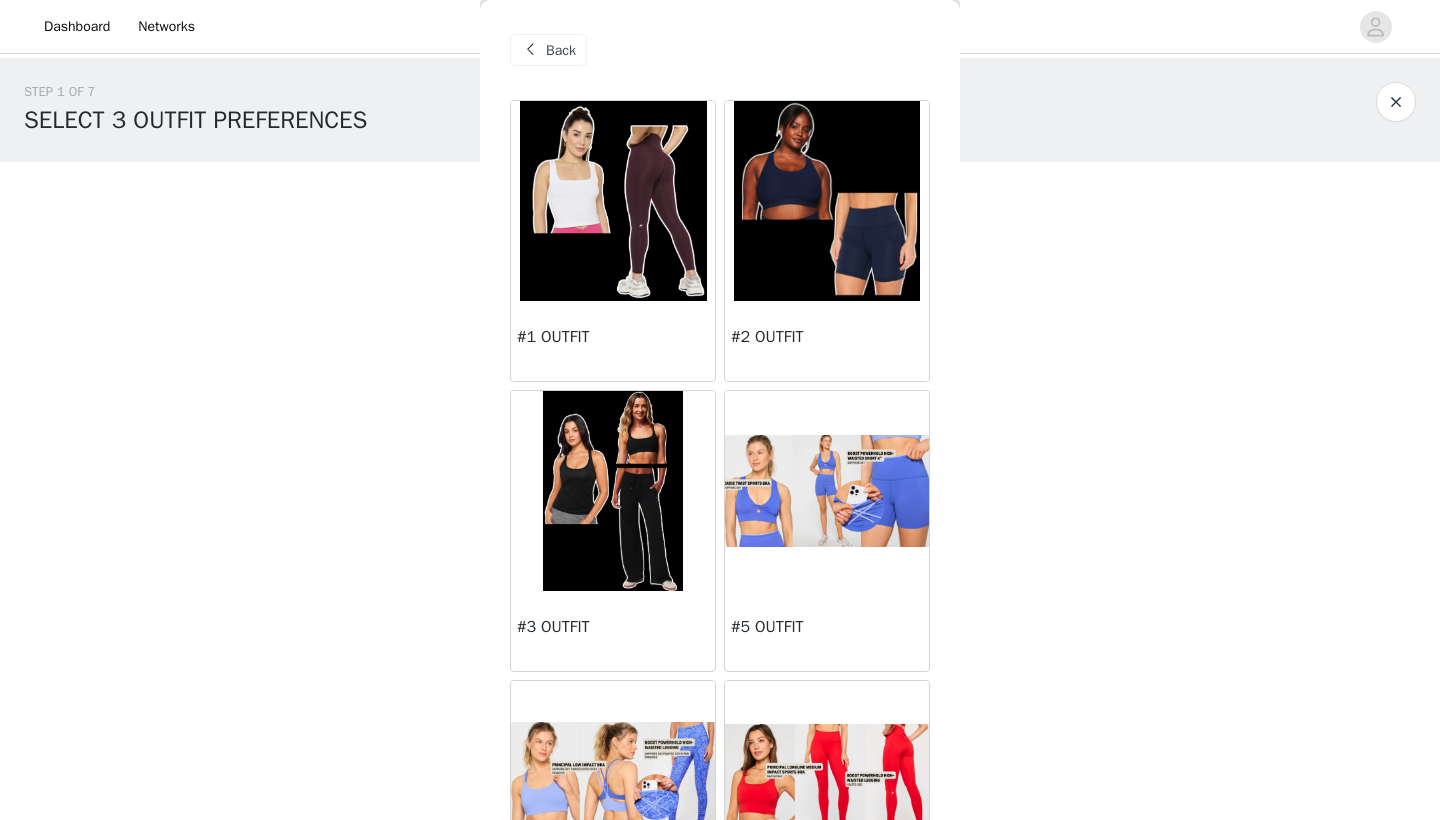 scroll, scrollTop: 0, scrollLeft: 0, axis: both 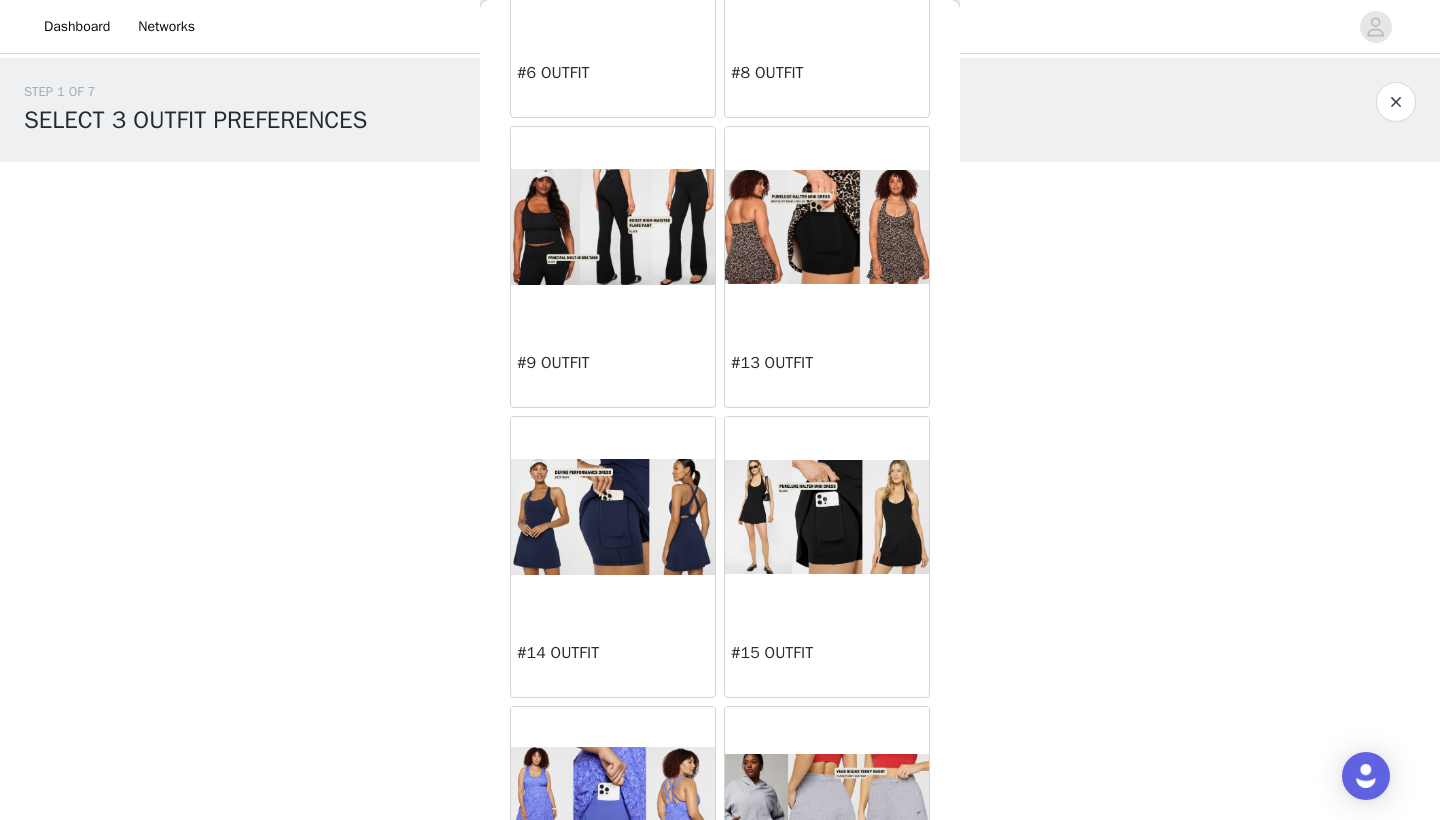 click at bounding box center [827, 517] 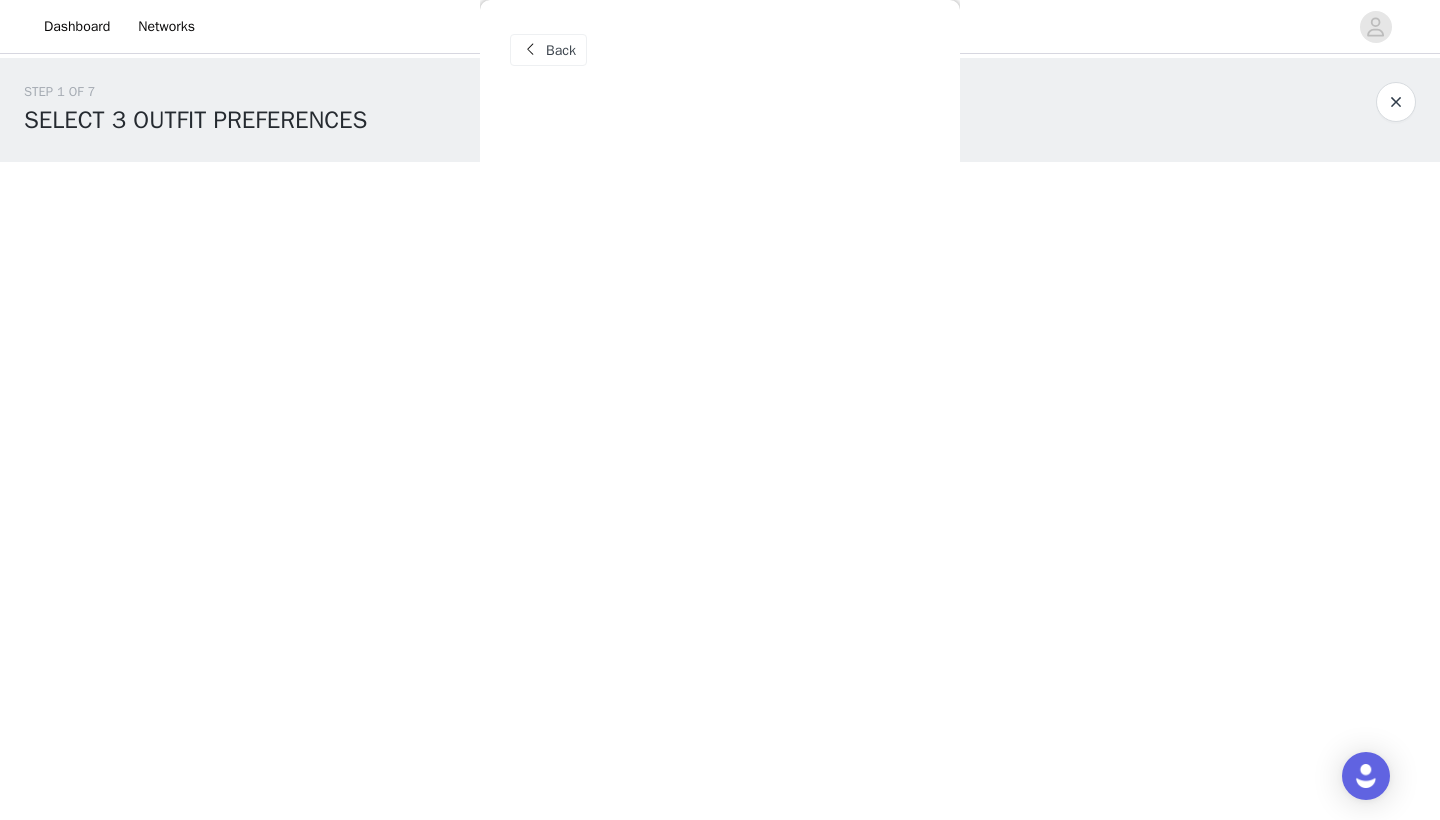 scroll, scrollTop: 0, scrollLeft: 0, axis: both 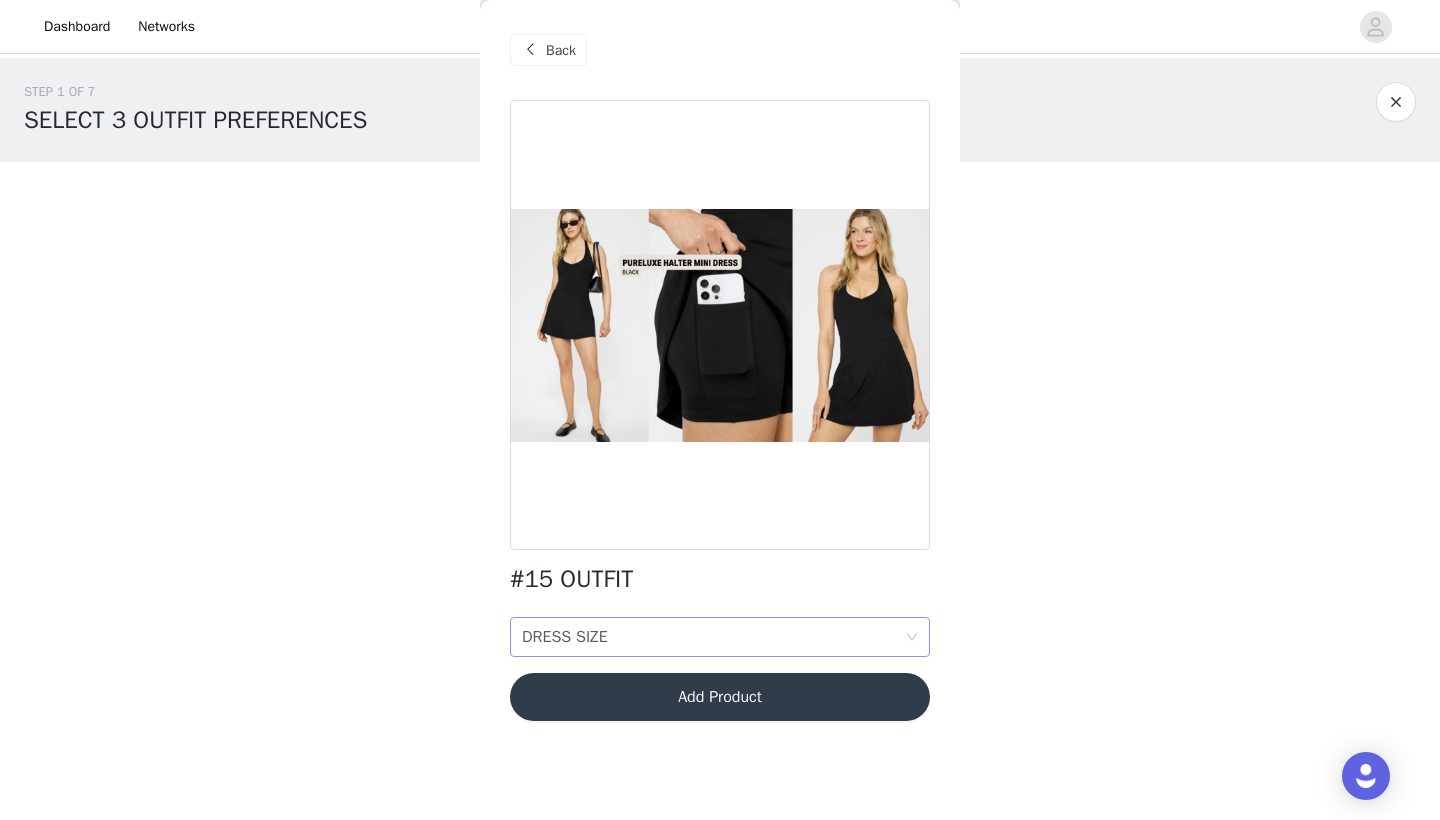 click on "DRESS SIZE DRESS SIZE" at bounding box center (713, 637) 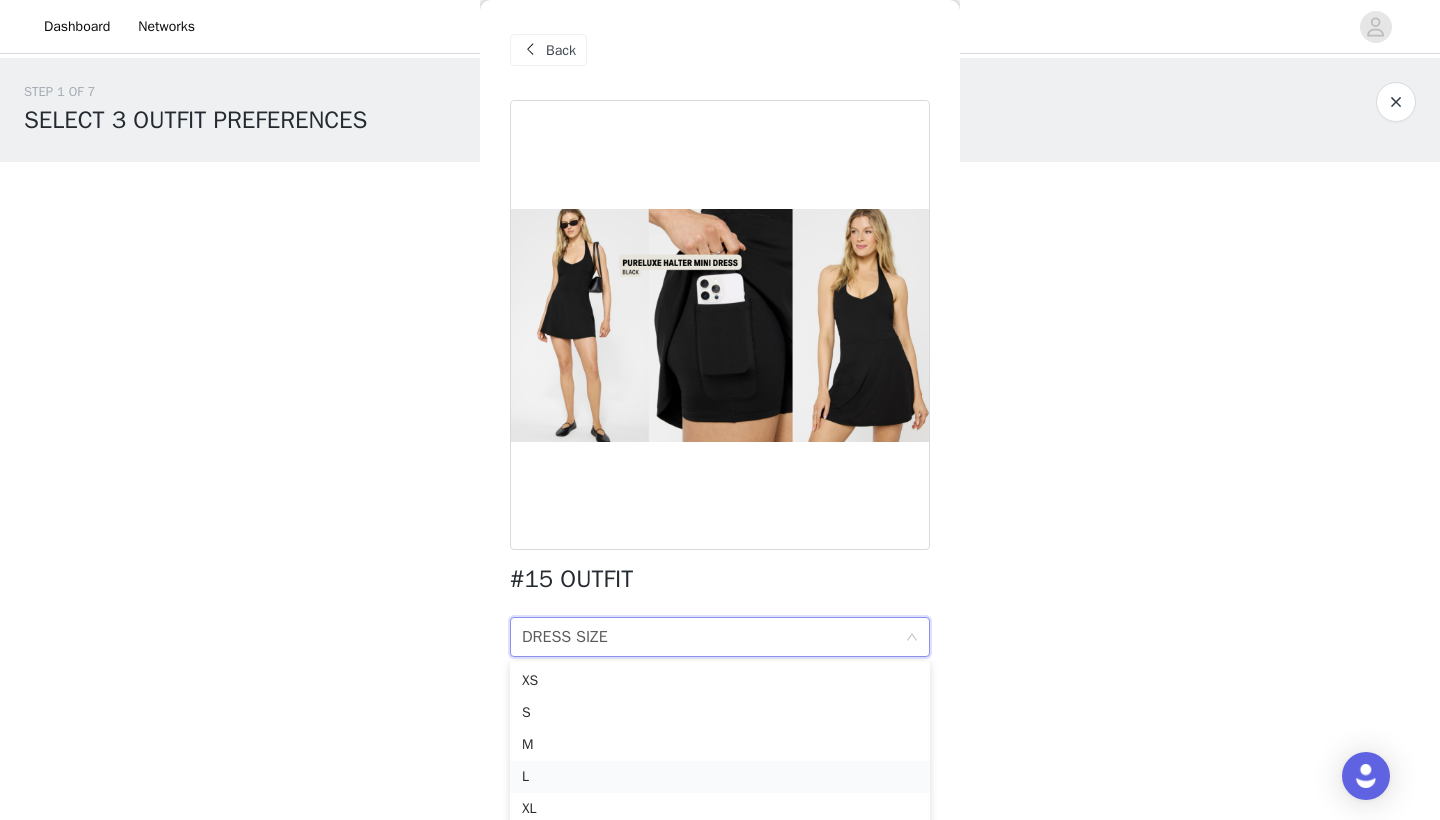 click on "L" at bounding box center [720, 777] 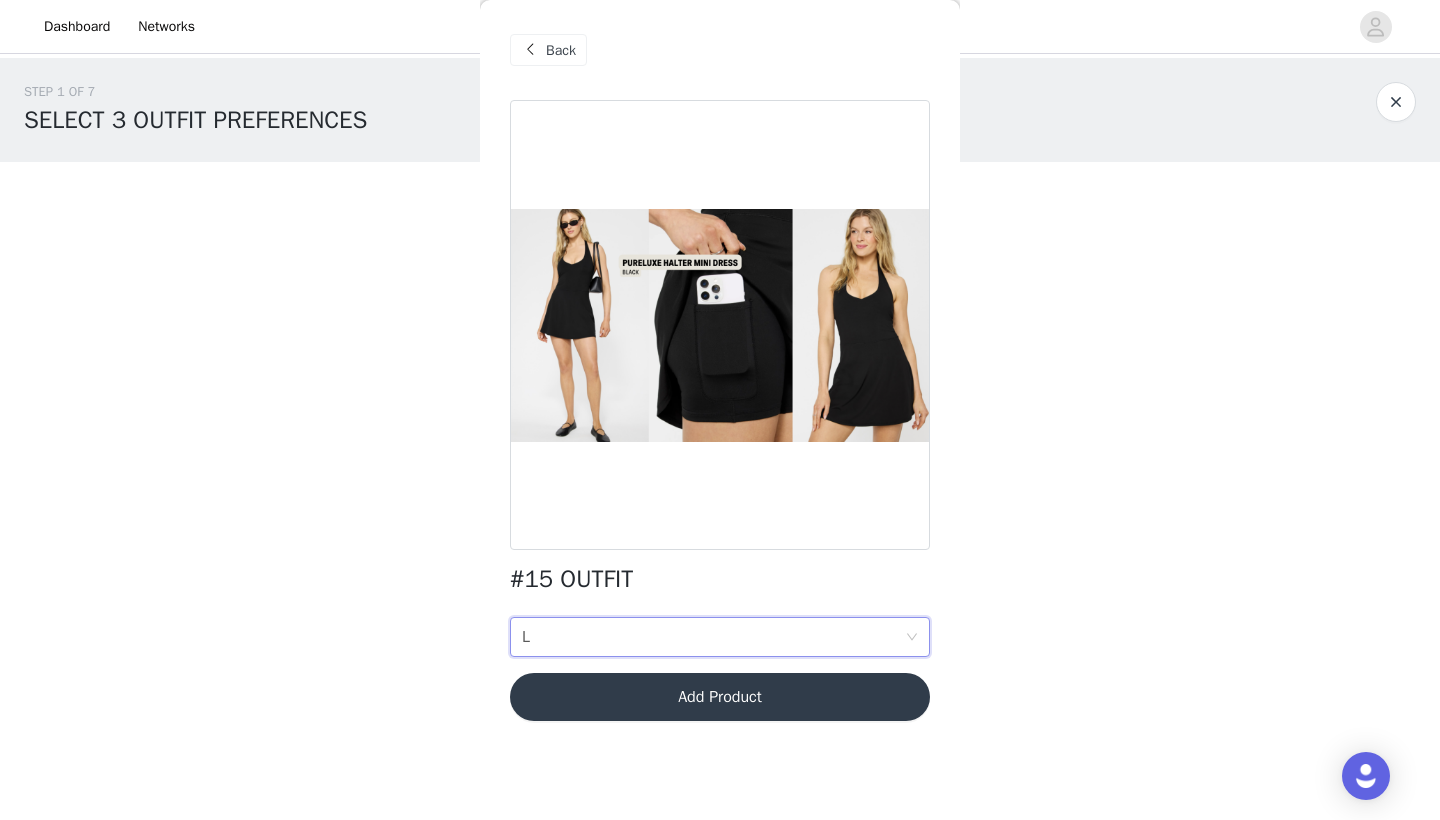 scroll, scrollTop: 0, scrollLeft: 0, axis: both 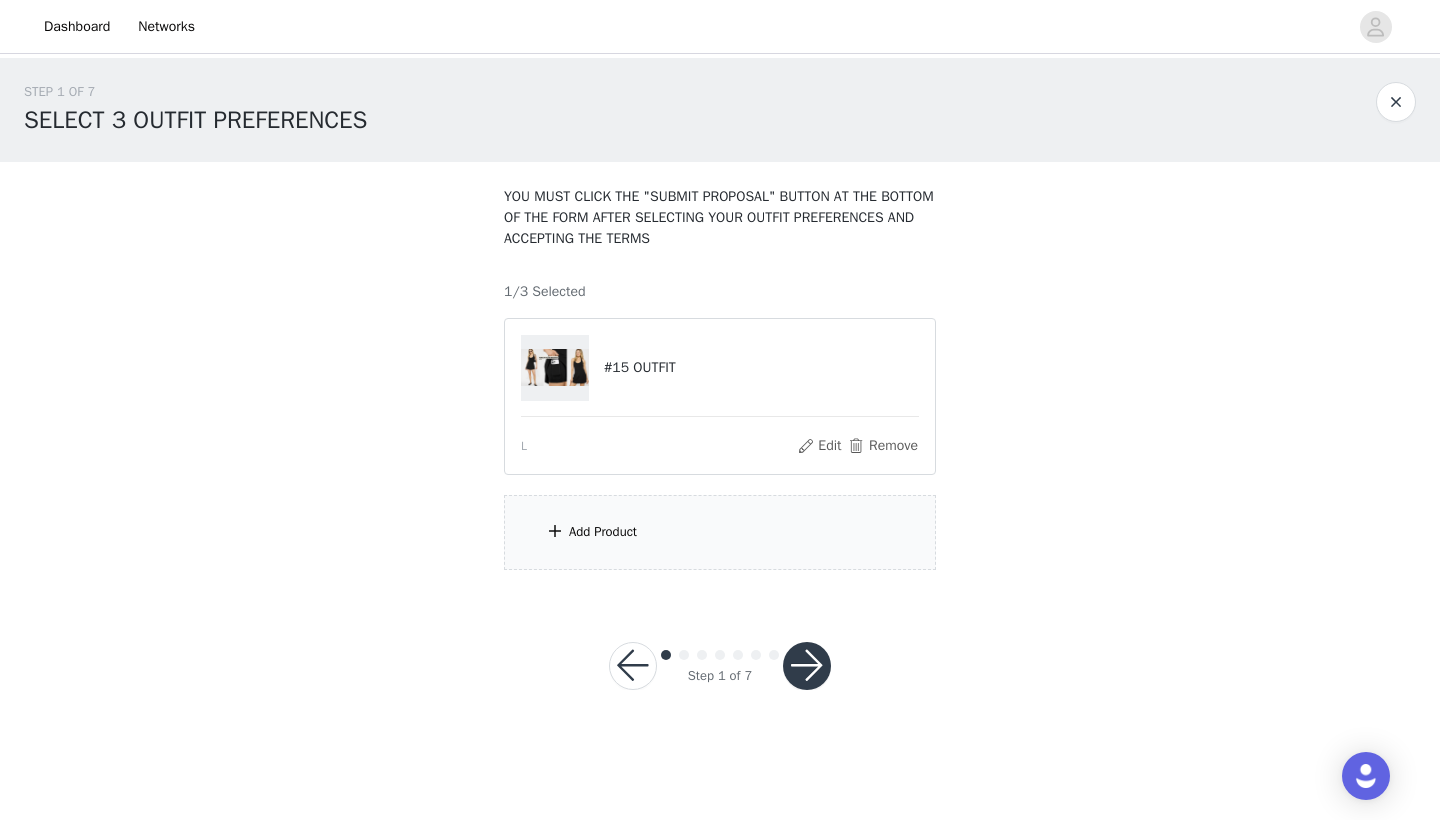 click on "Add Product" at bounding box center [720, 532] 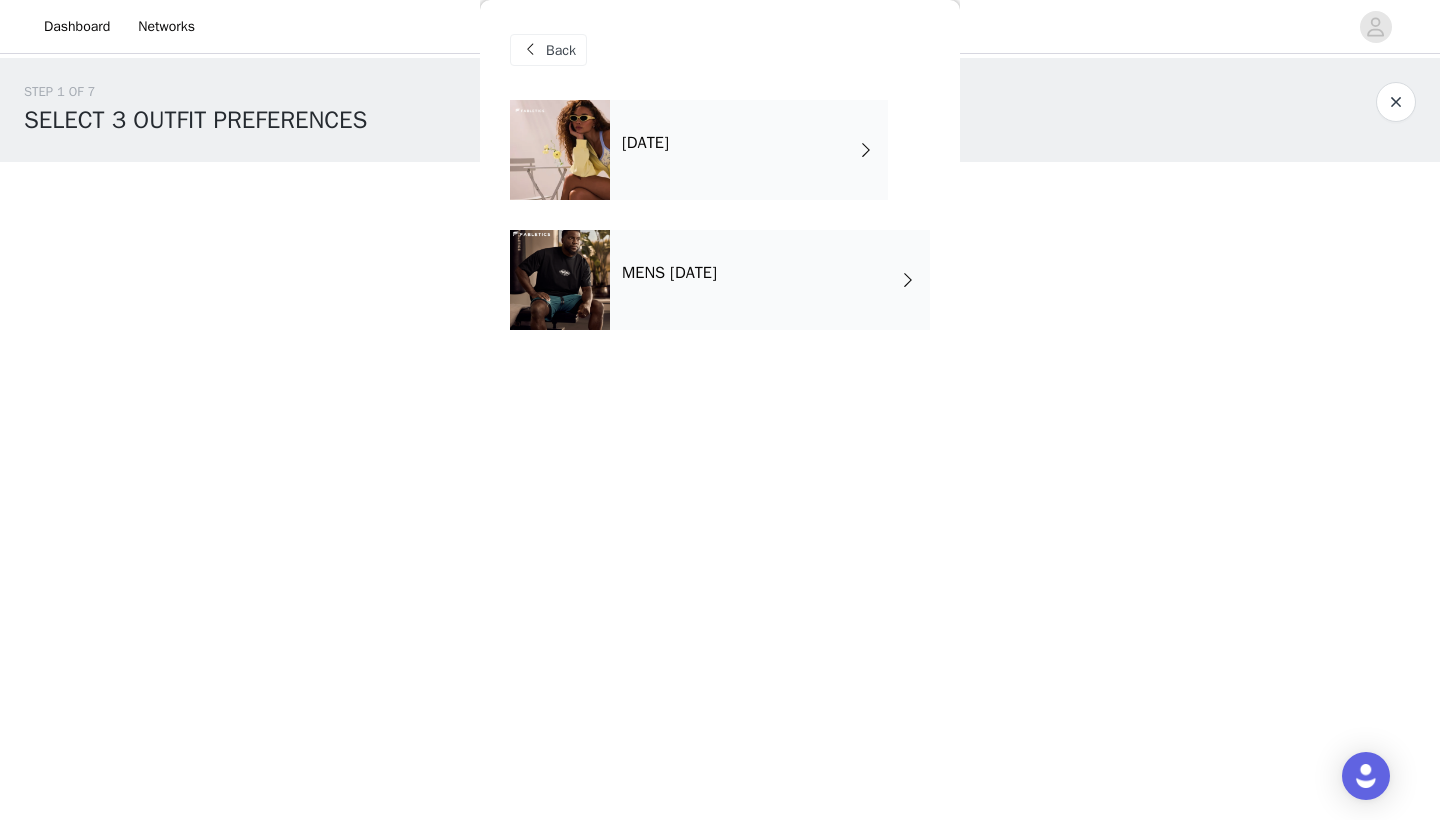 click on "[DATE]" at bounding box center [749, 150] 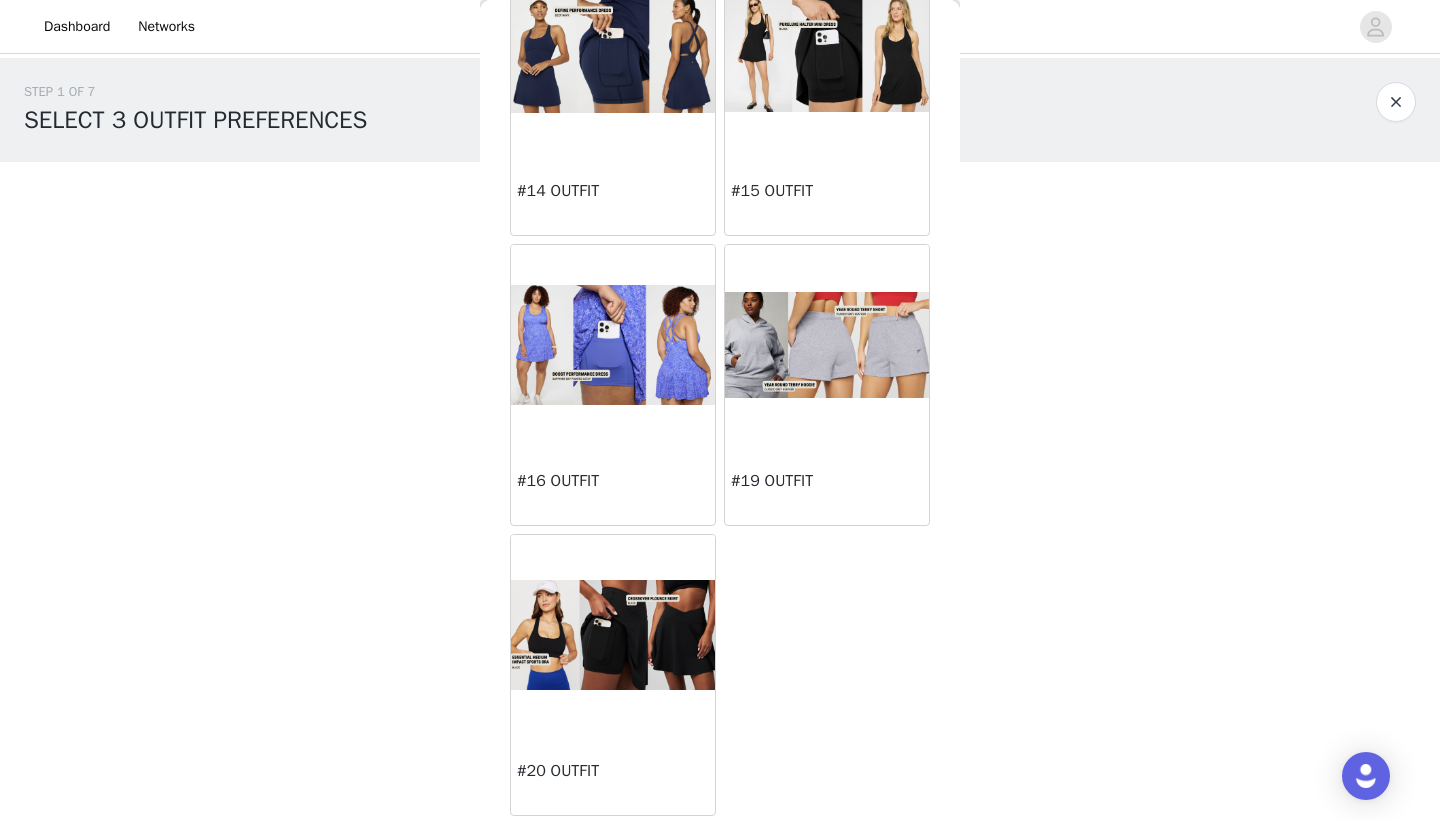 scroll, scrollTop: 1306, scrollLeft: 0, axis: vertical 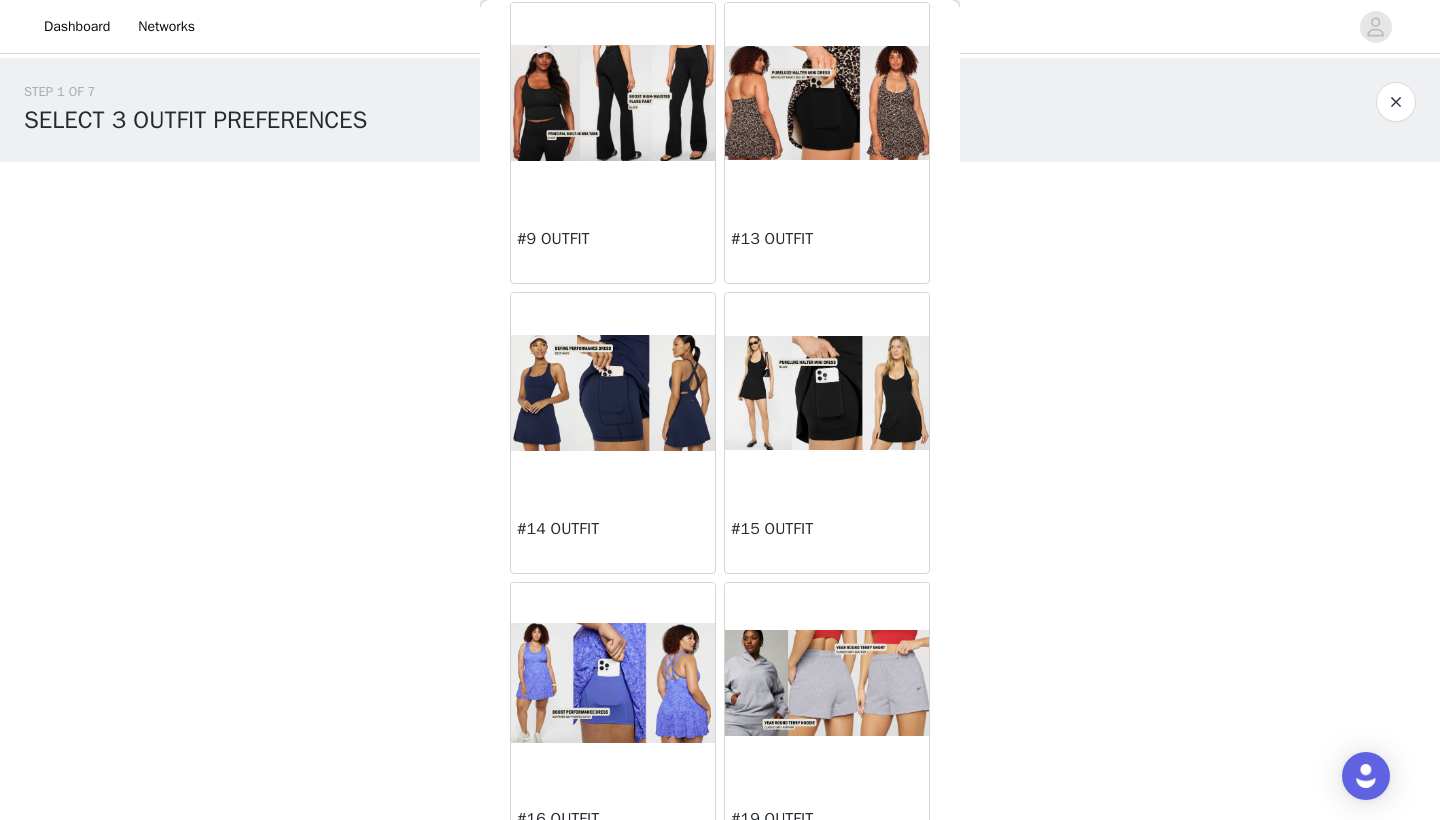 click at bounding box center [613, 393] 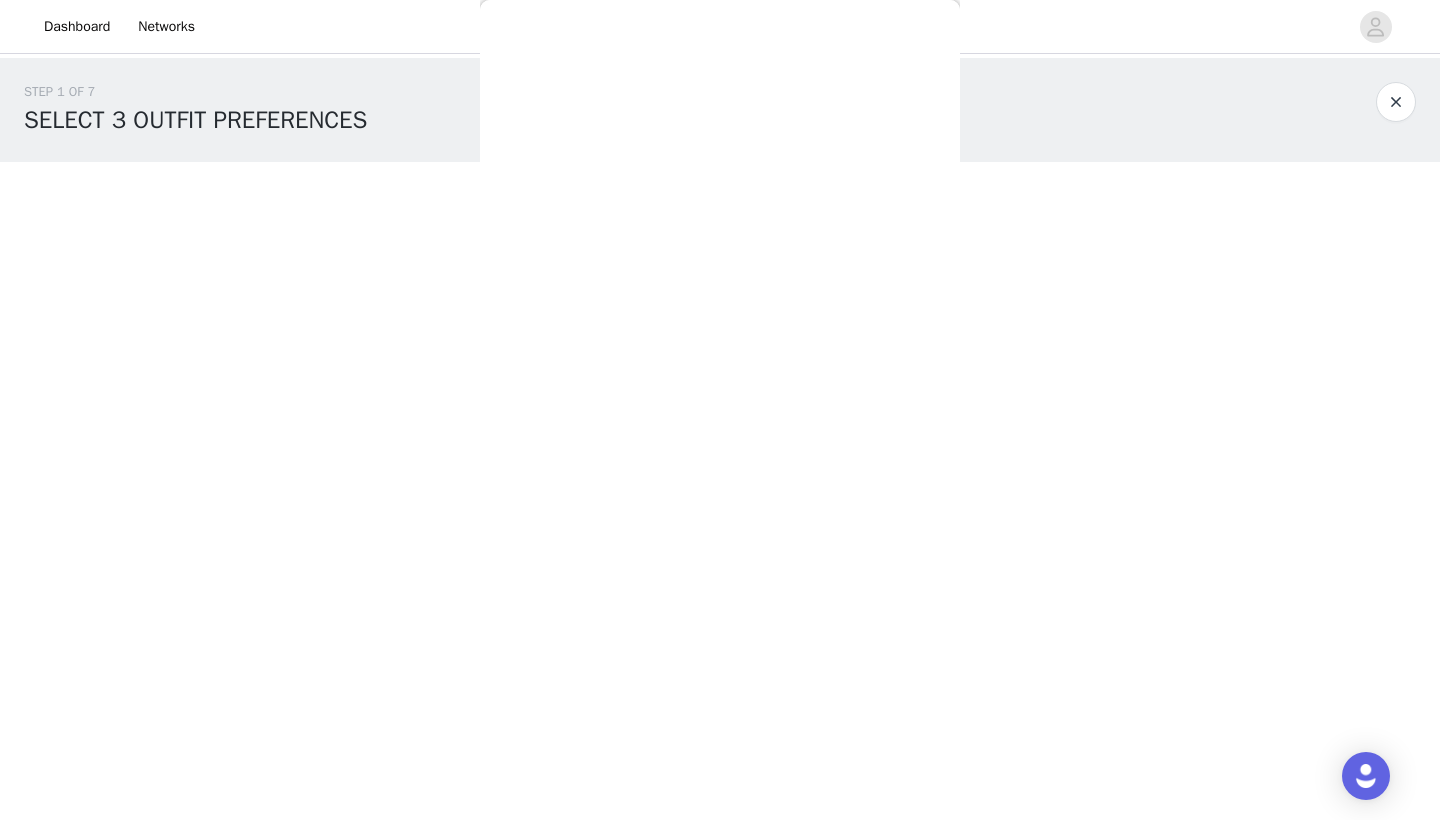 scroll, scrollTop: 0, scrollLeft: 0, axis: both 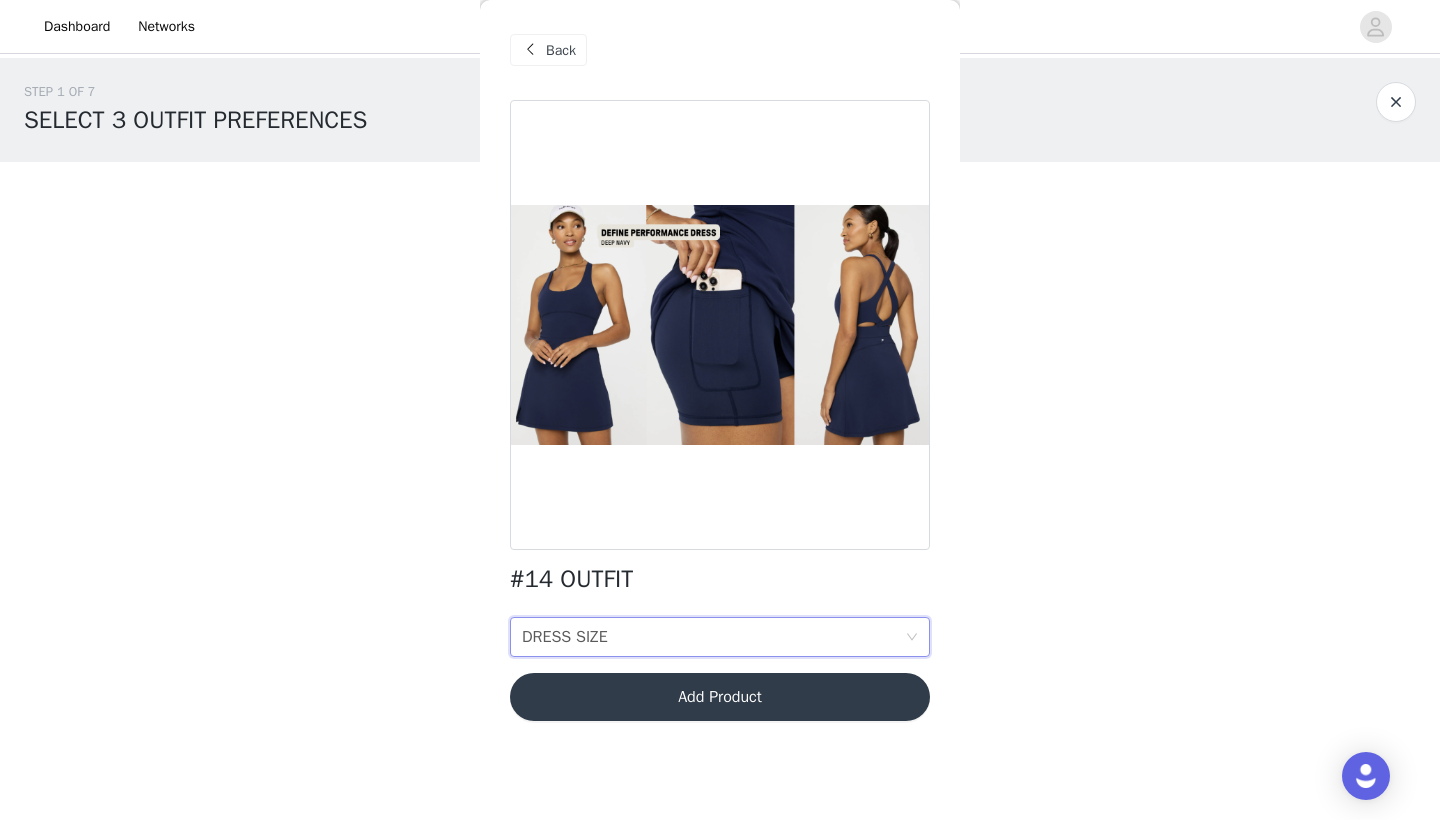 click on "DRESS SIZE DRESS SIZE" at bounding box center [713, 637] 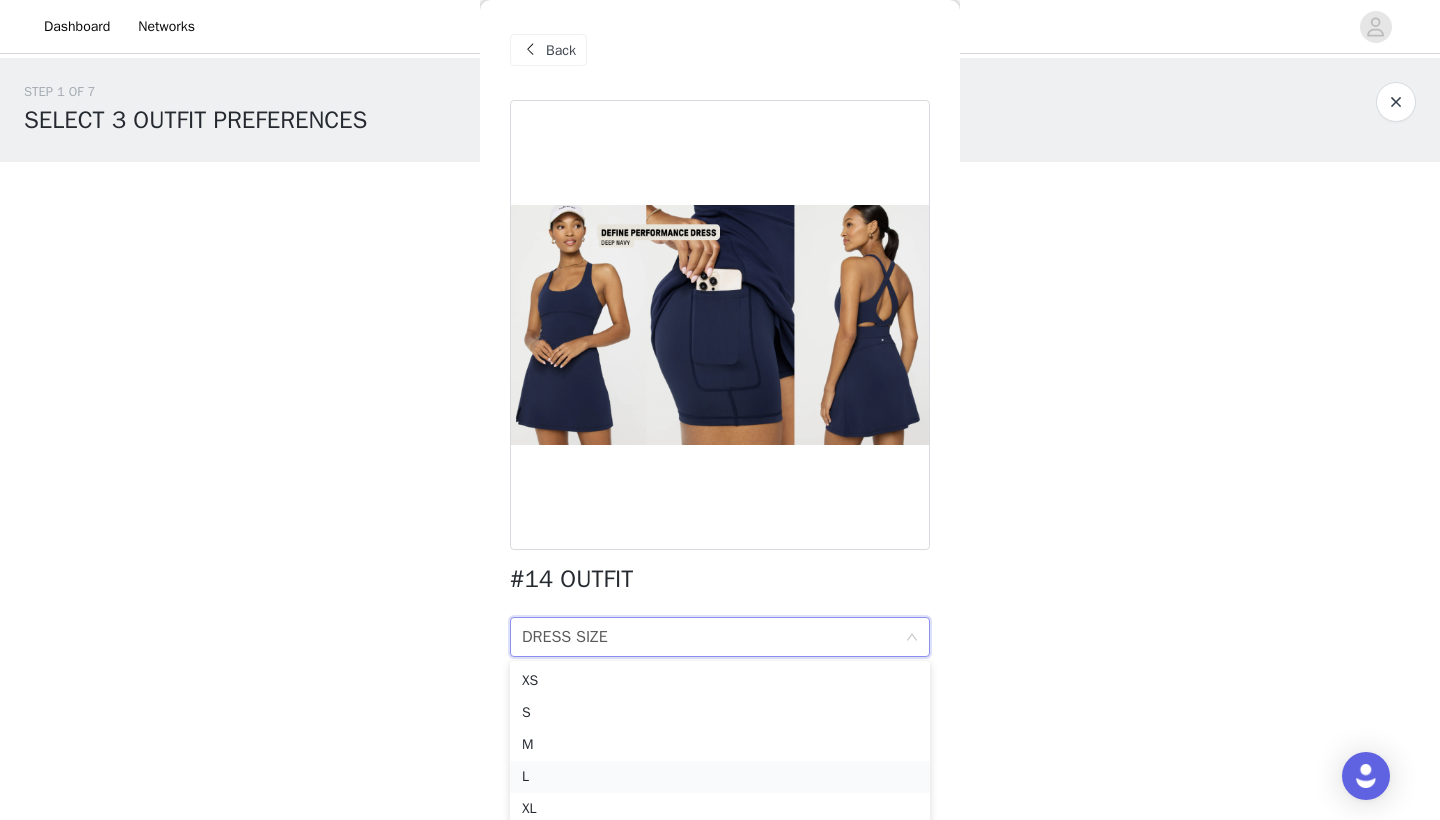 click on "L" at bounding box center (720, 777) 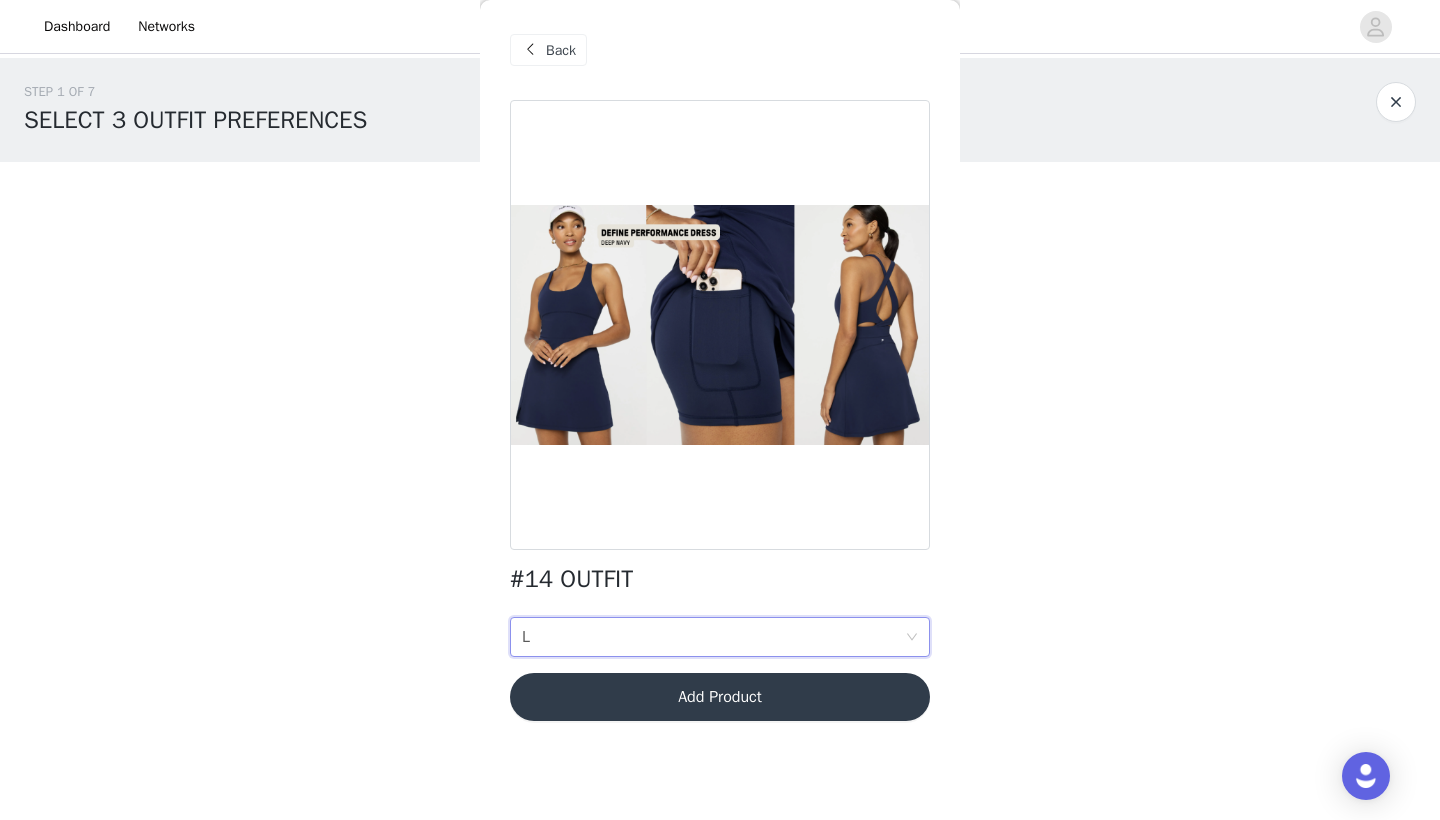 click on "Add Product" at bounding box center [720, 697] 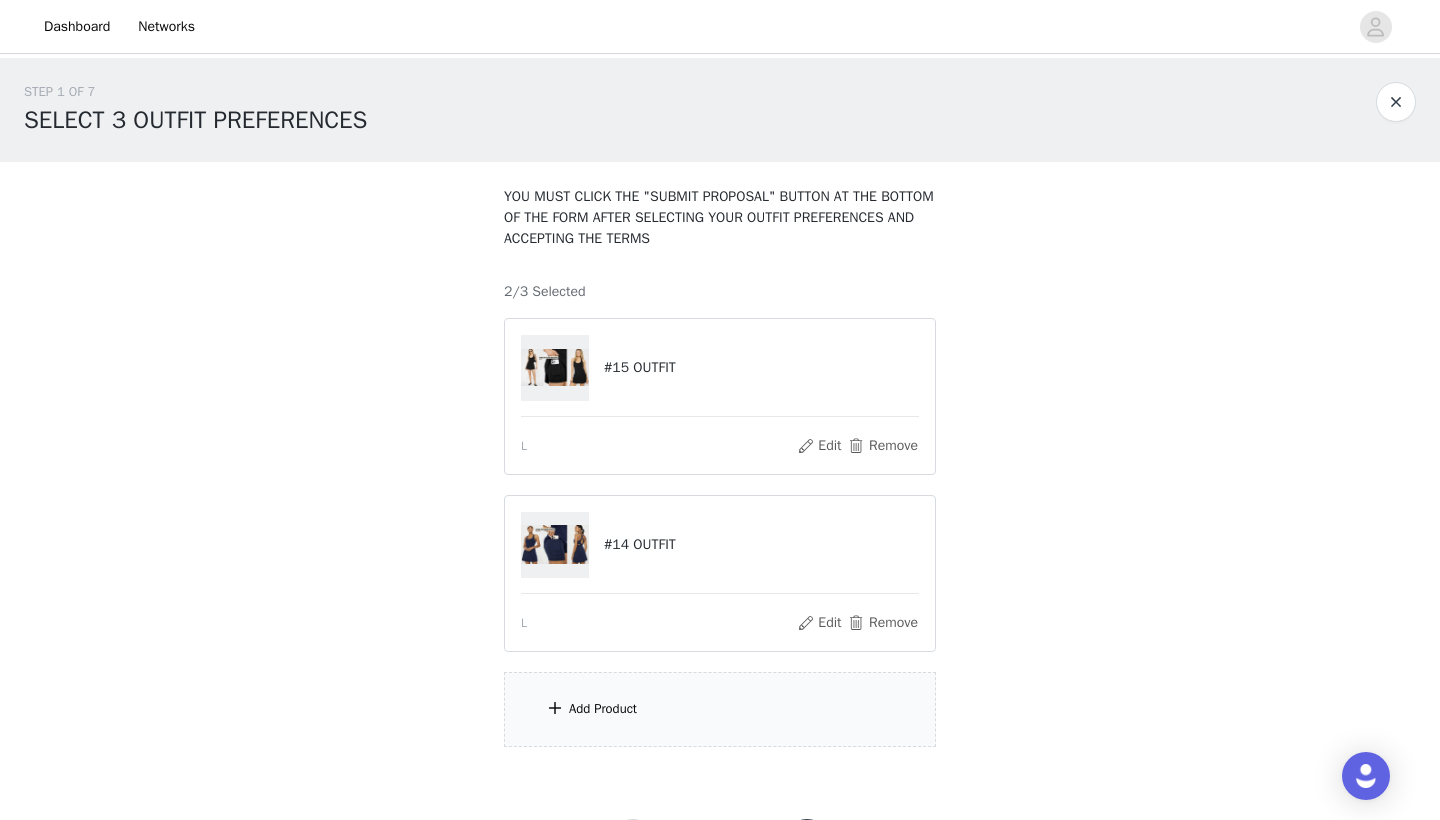click on "Add Product" at bounding box center [603, 709] 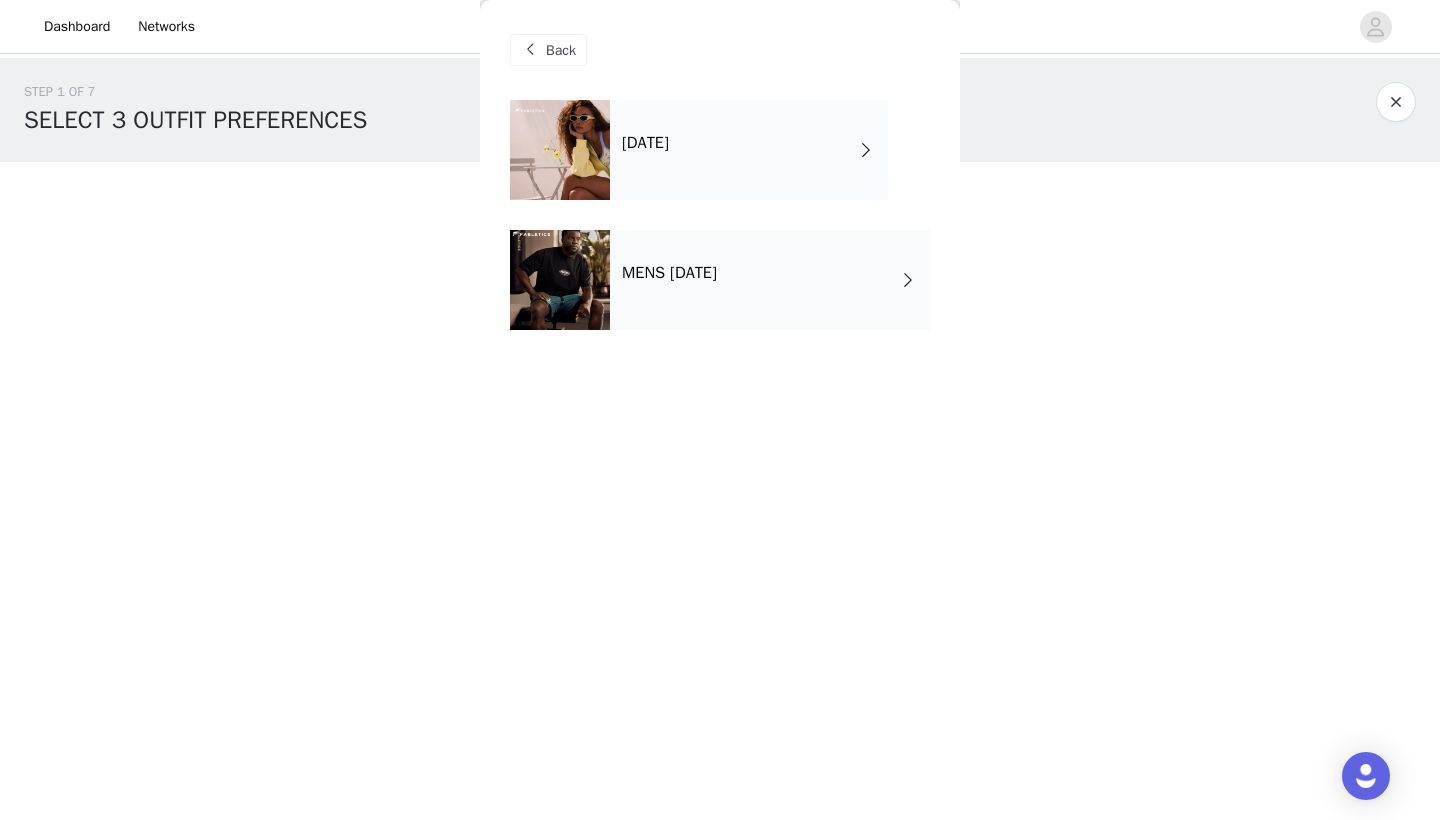 click on "[DATE]" at bounding box center (749, 150) 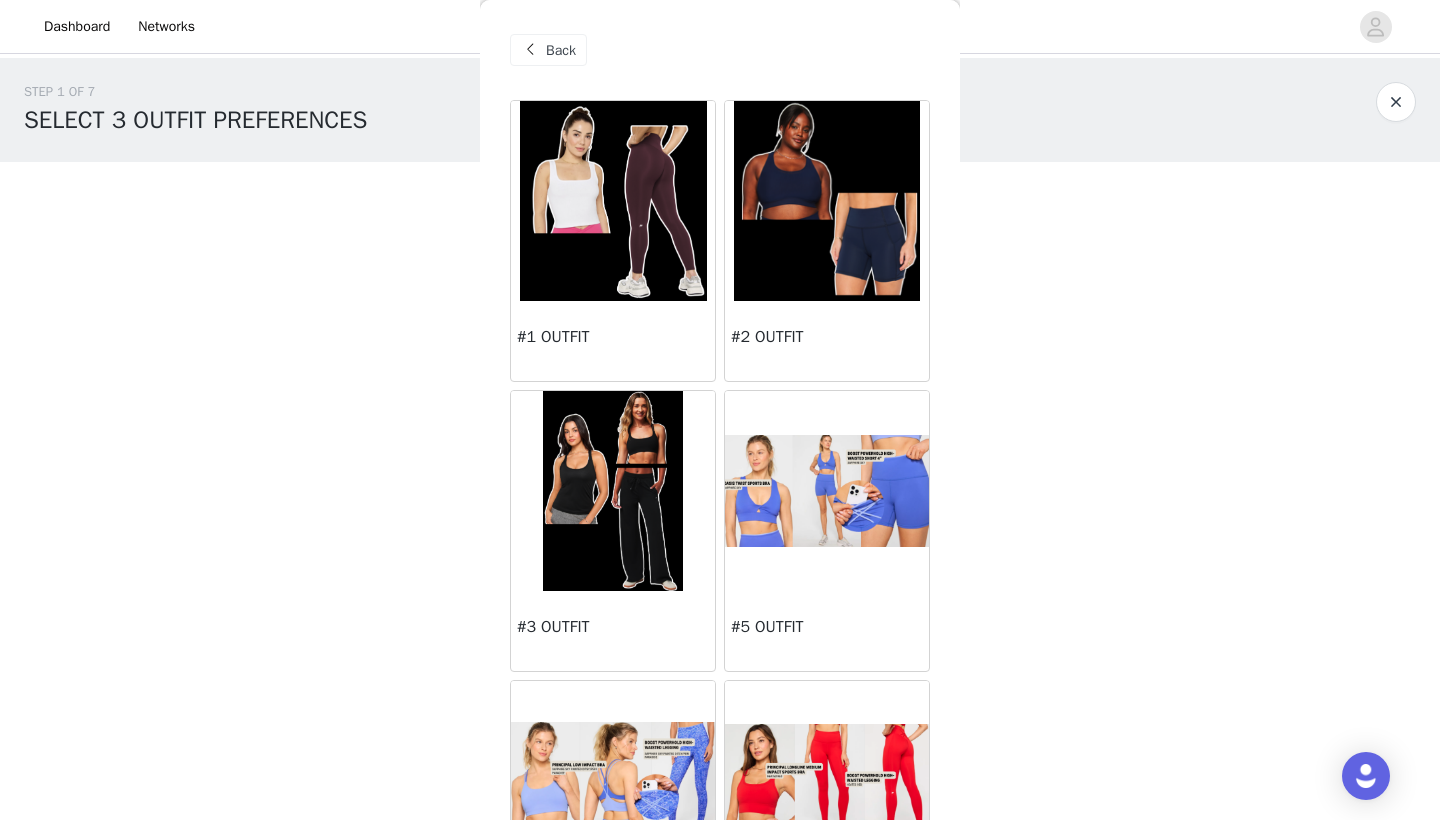 scroll, scrollTop: 0, scrollLeft: 0, axis: both 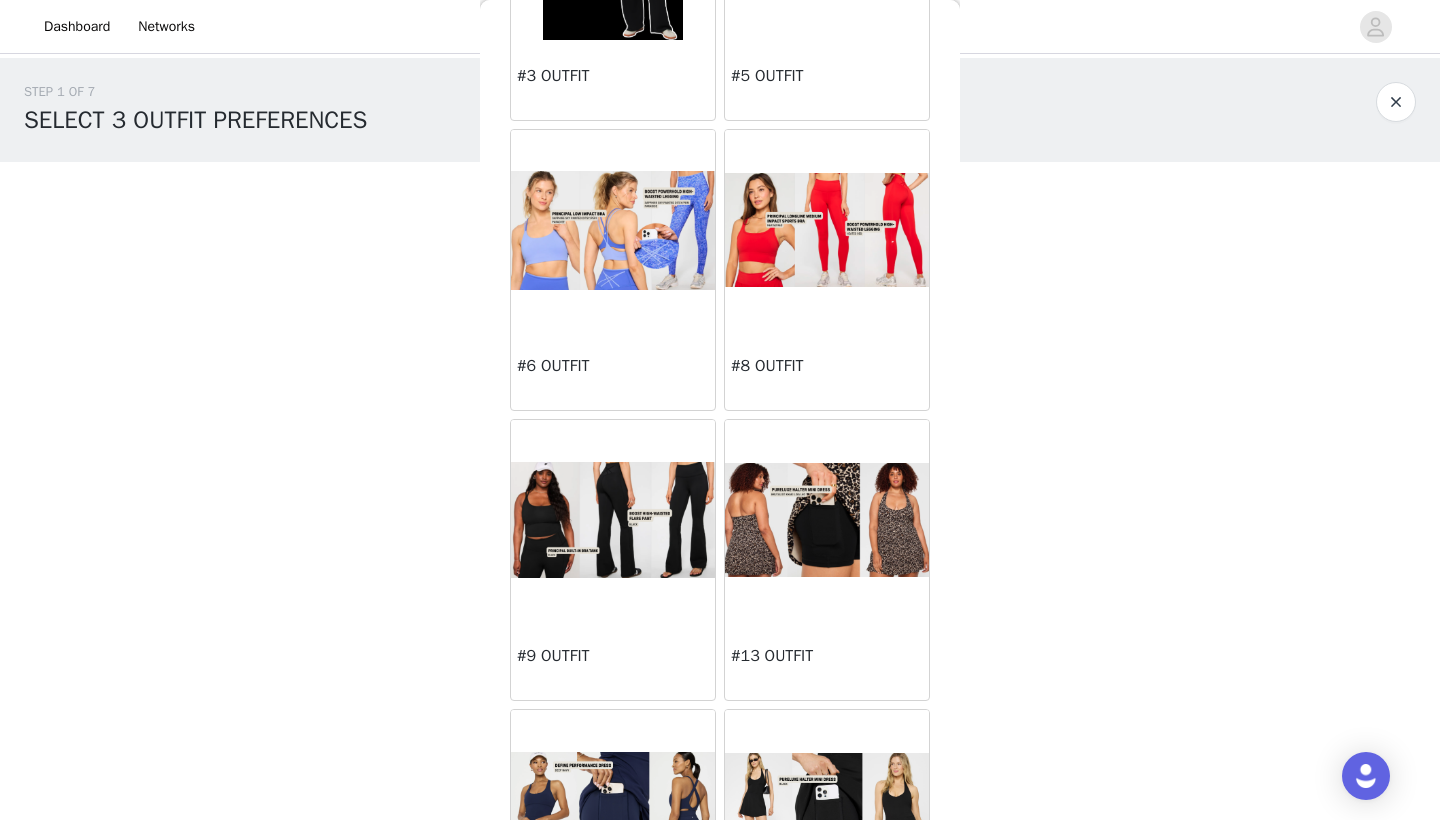 click at bounding box center [613, 520] 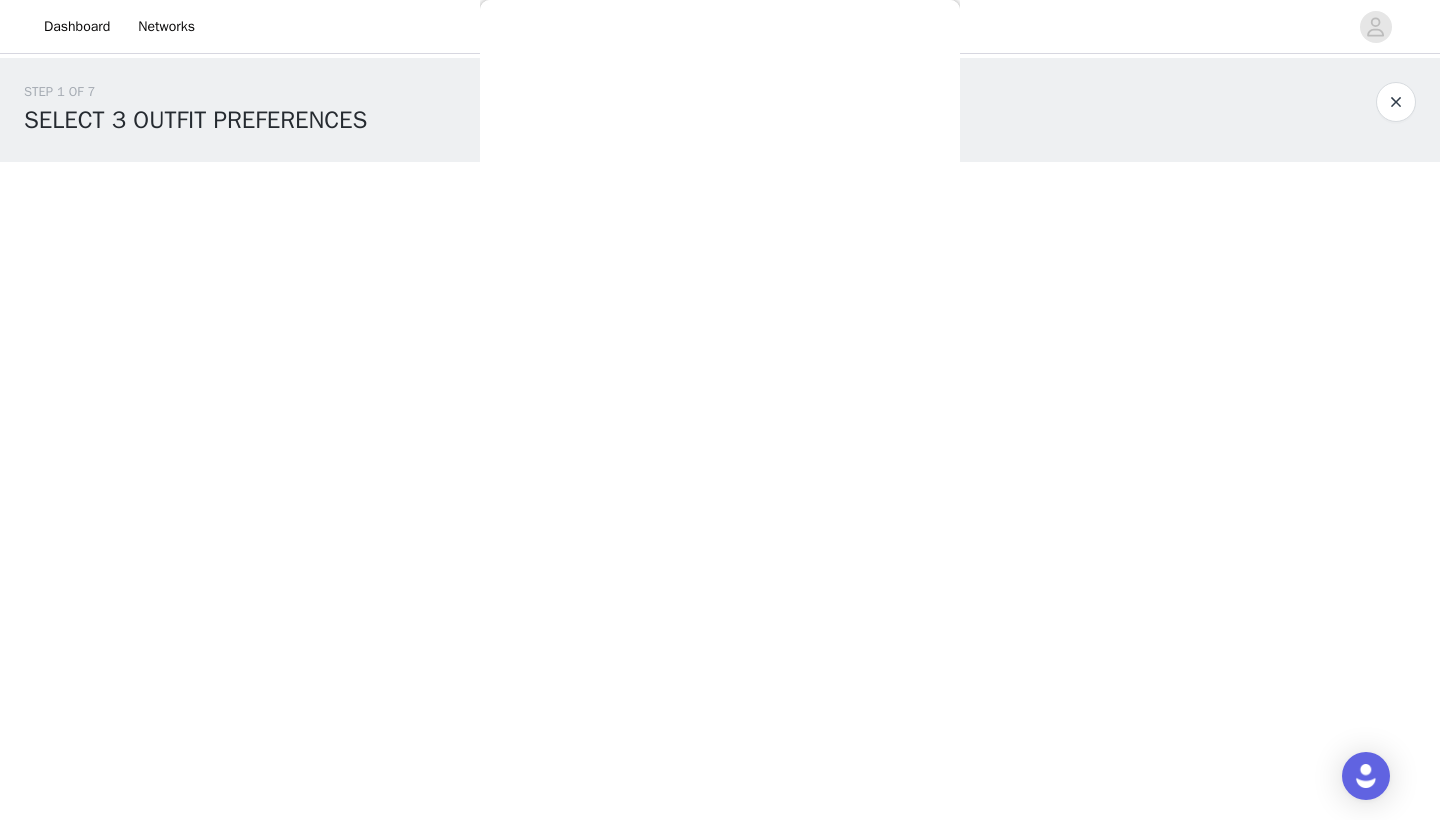 scroll, scrollTop: 0, scrollLeft: 0, axis: both 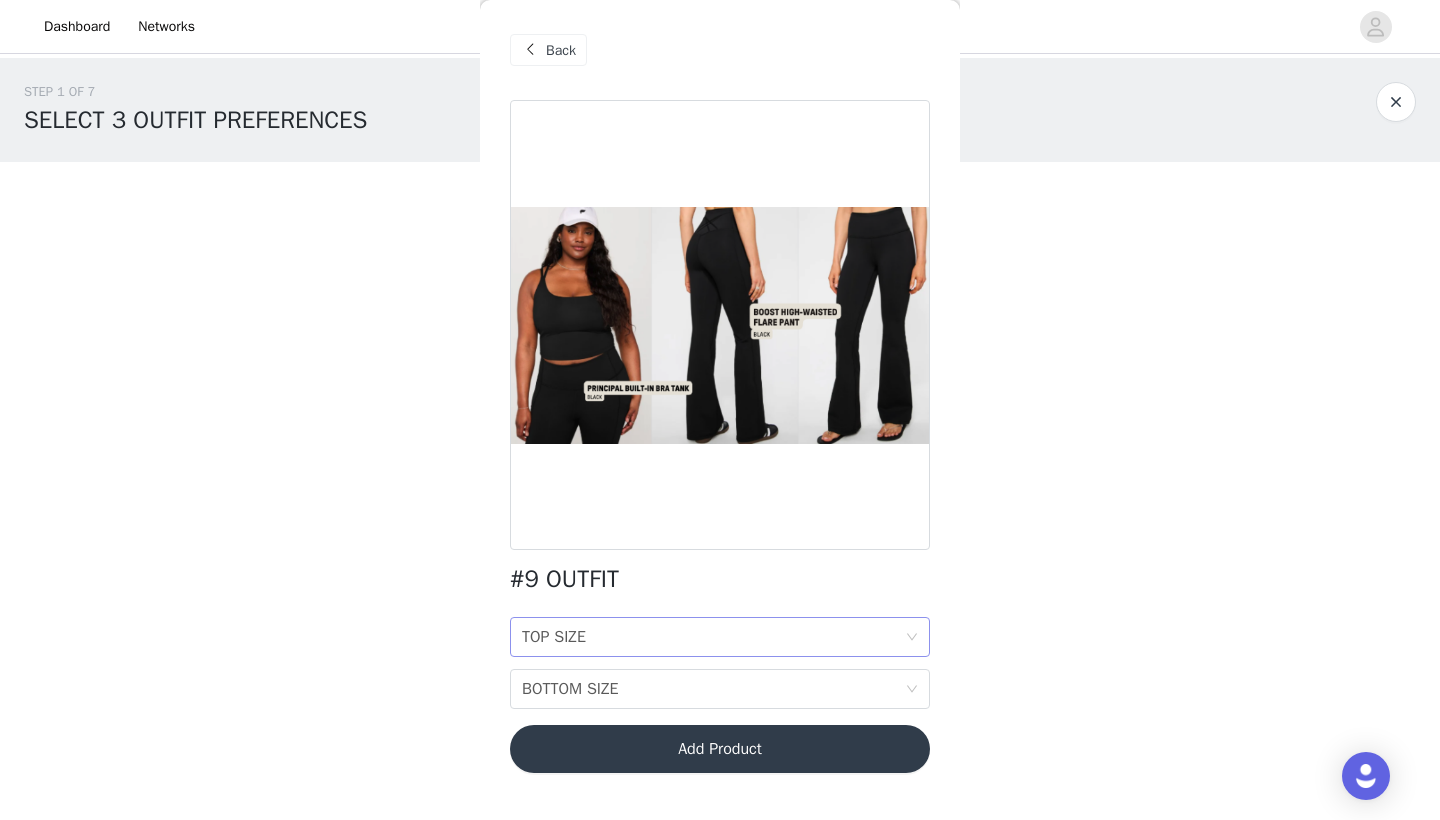 click on "TOP SIZE TOP SIZE" at bounding box center [713, 637] 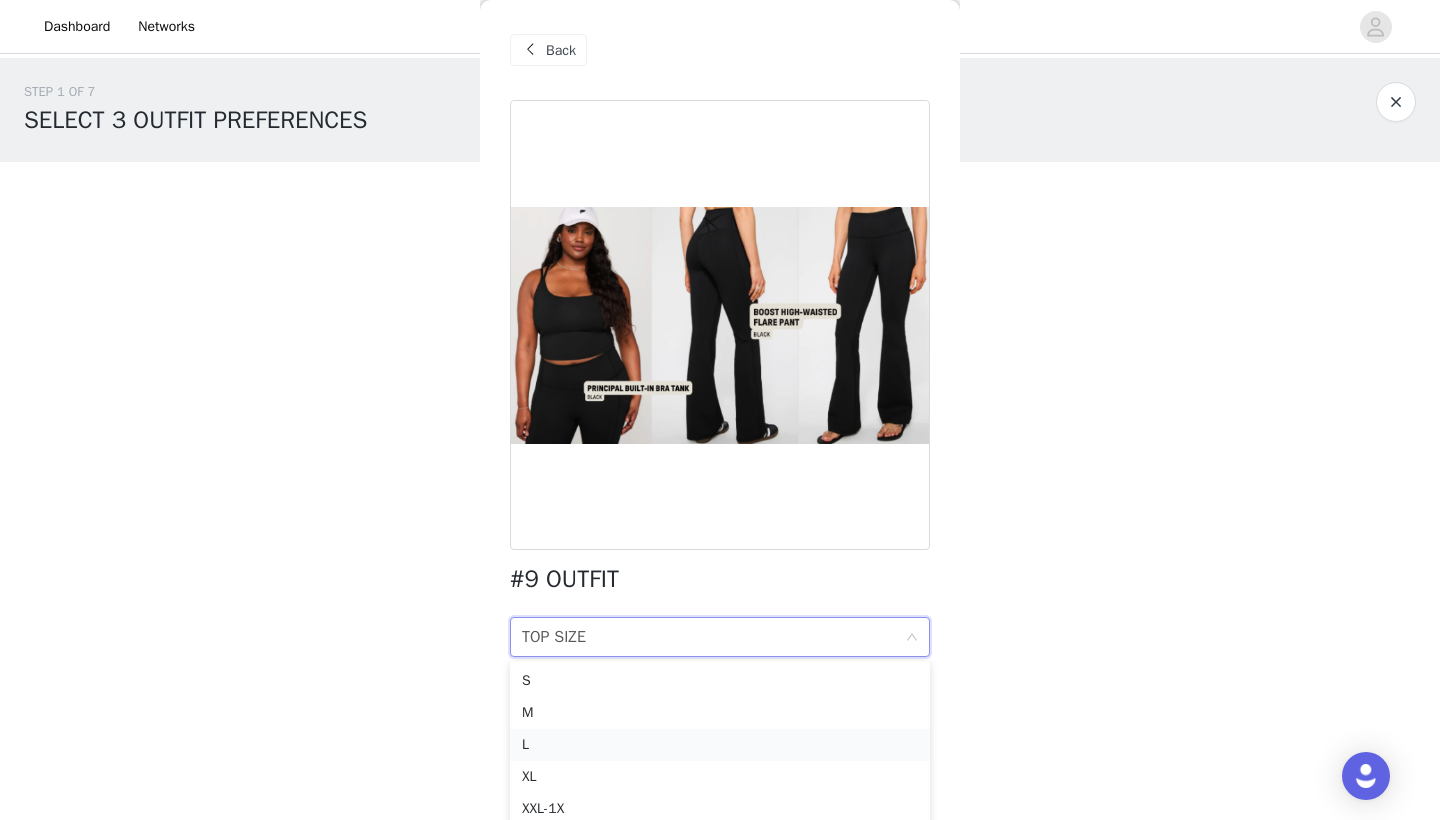 click on "L" at bounding box center (720, 745) 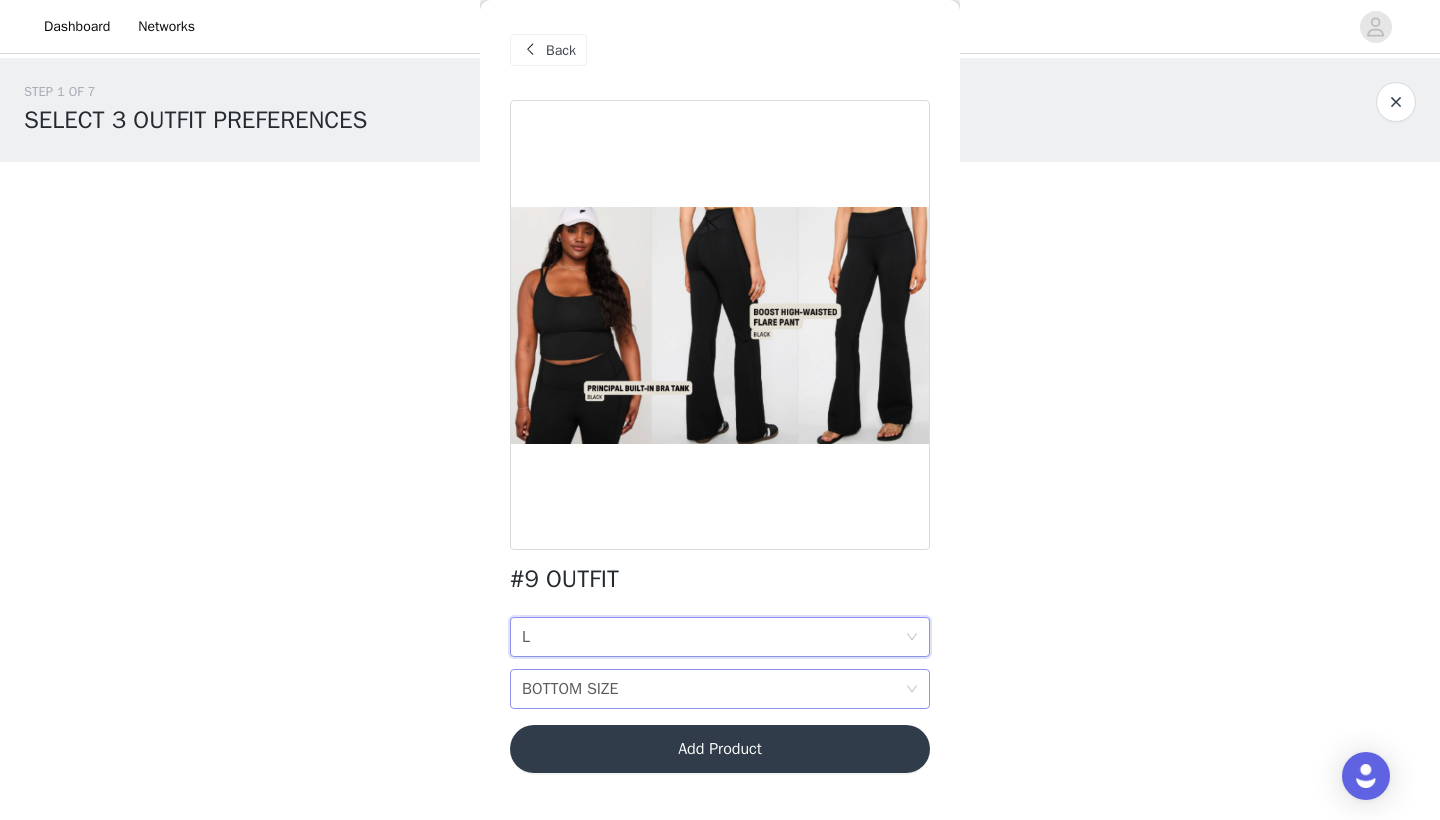 click on "BOTTOM SIZE" at bounding box center [570, 689] 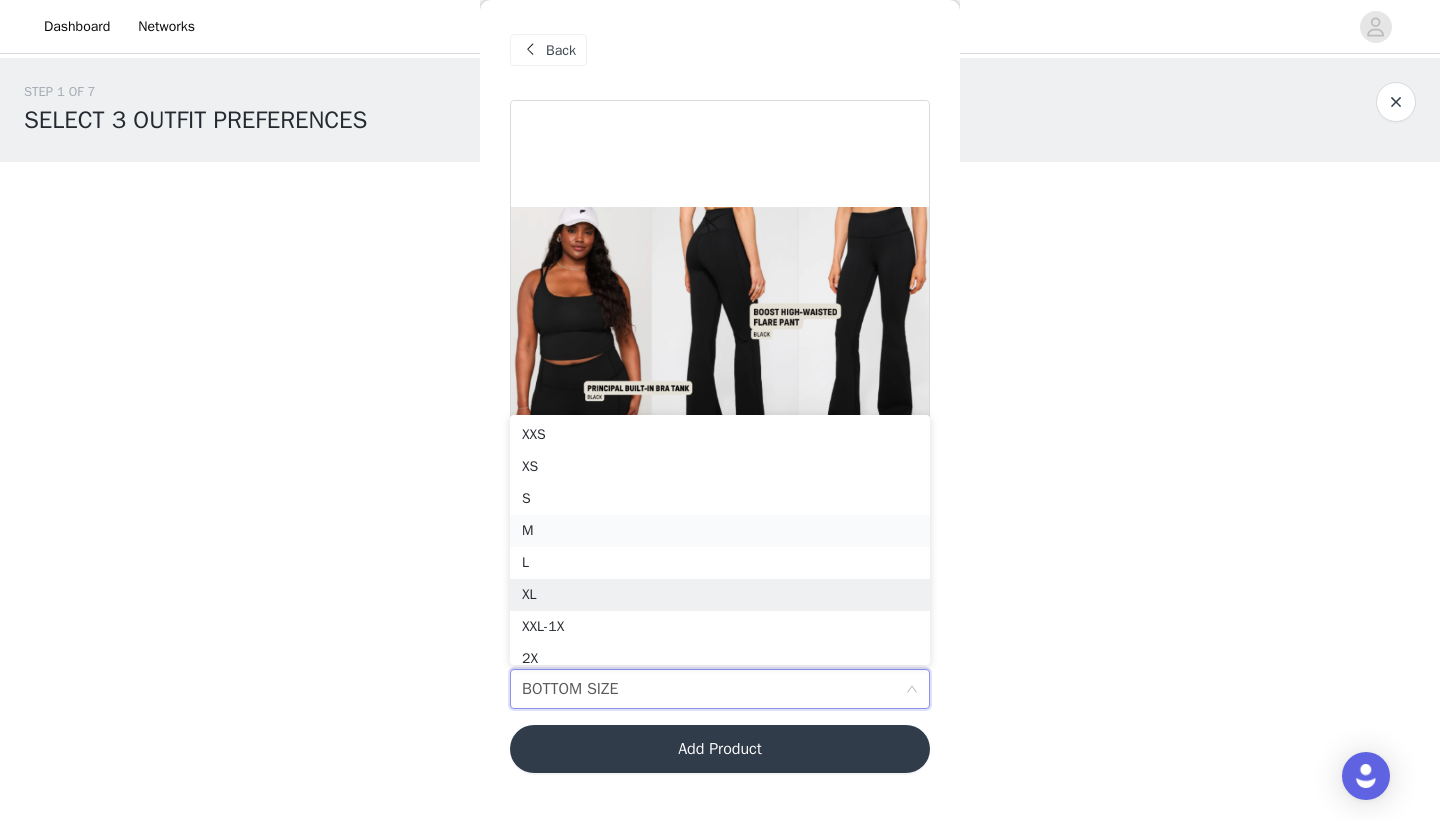 scroll, scrollTop: 10, scrollLeft: 0, axis: vertical 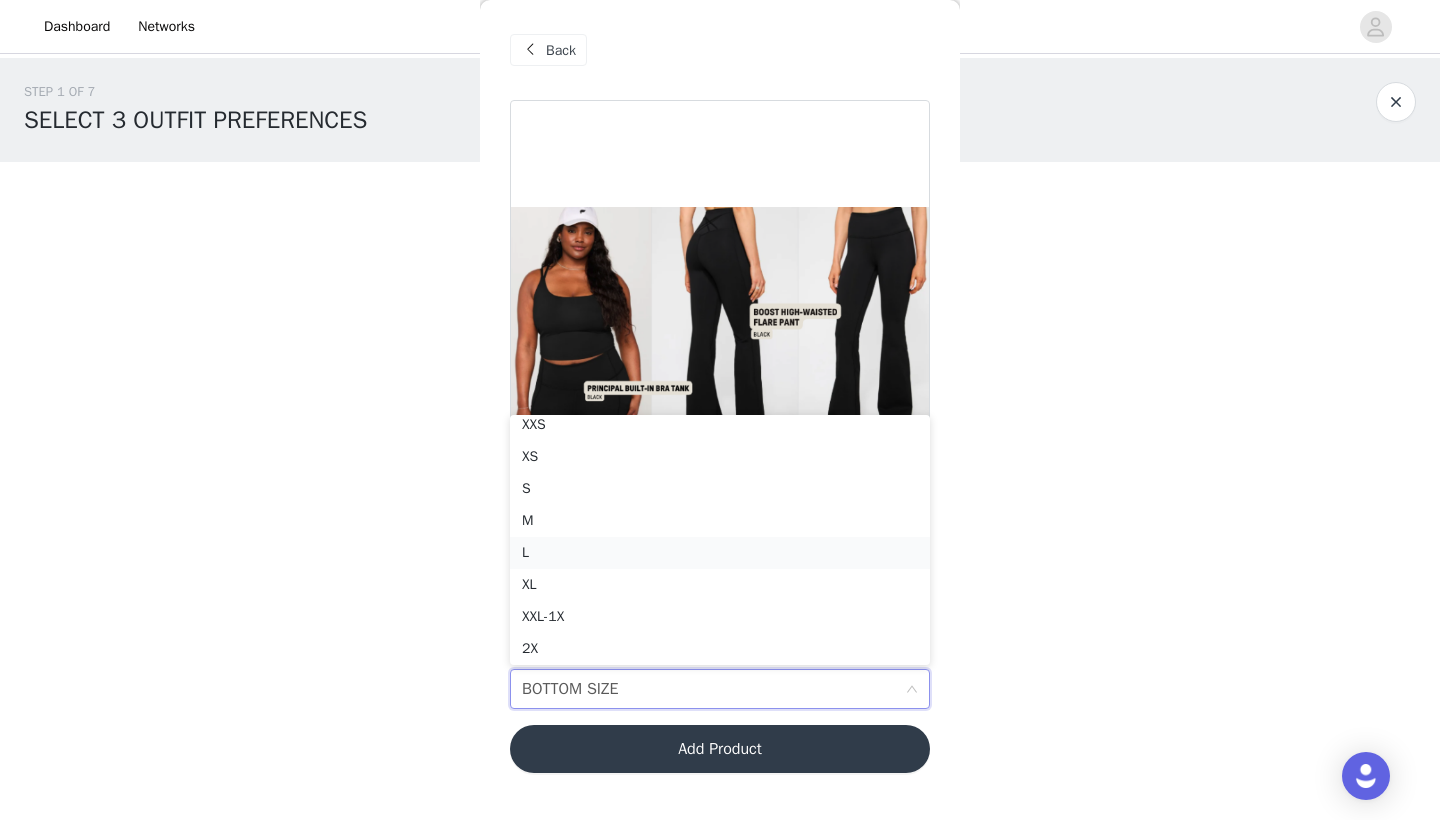 click on "L" at bounding box center (720, 553) 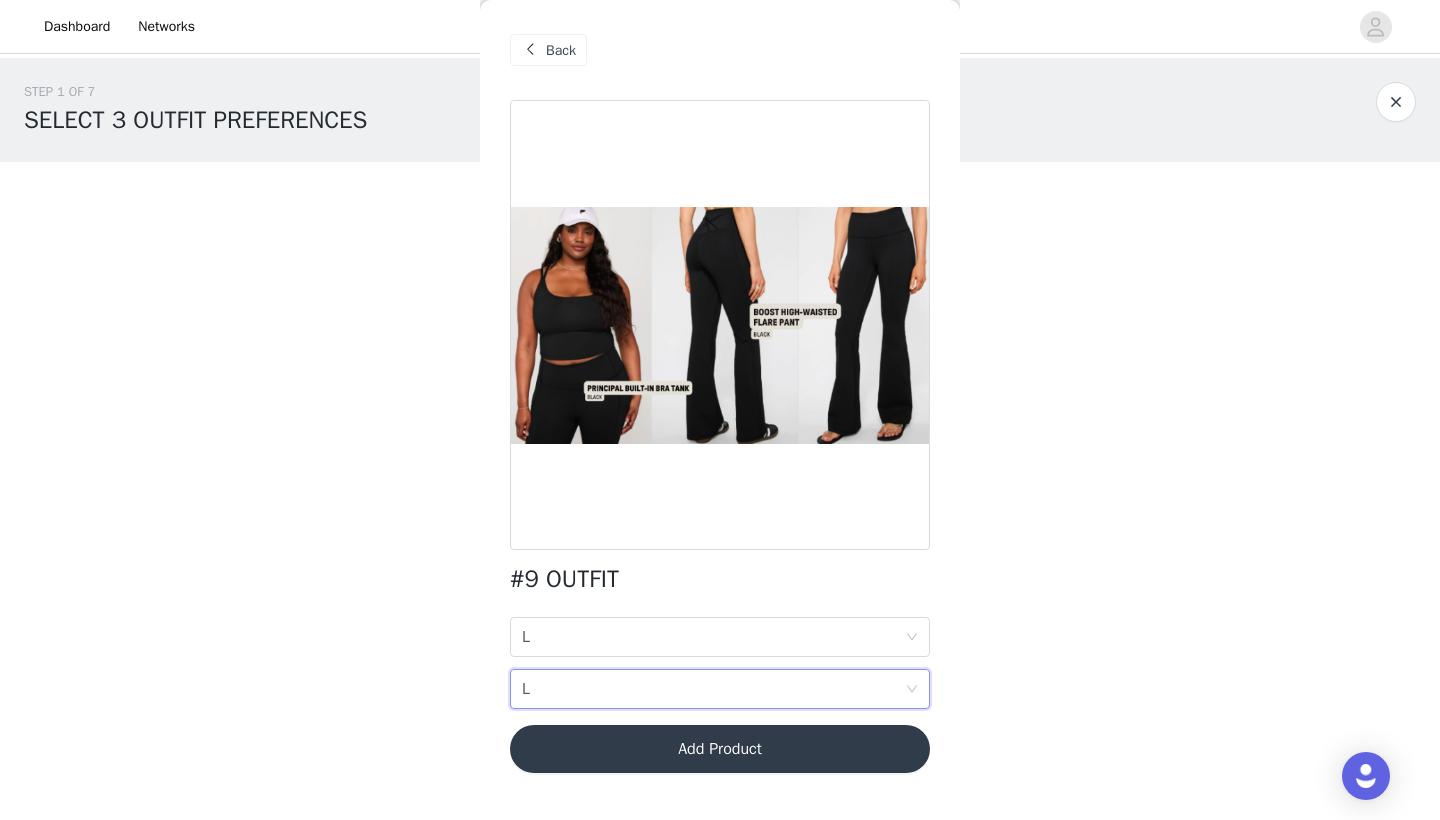 click on "Add Product" at bounding box center [720, 749] 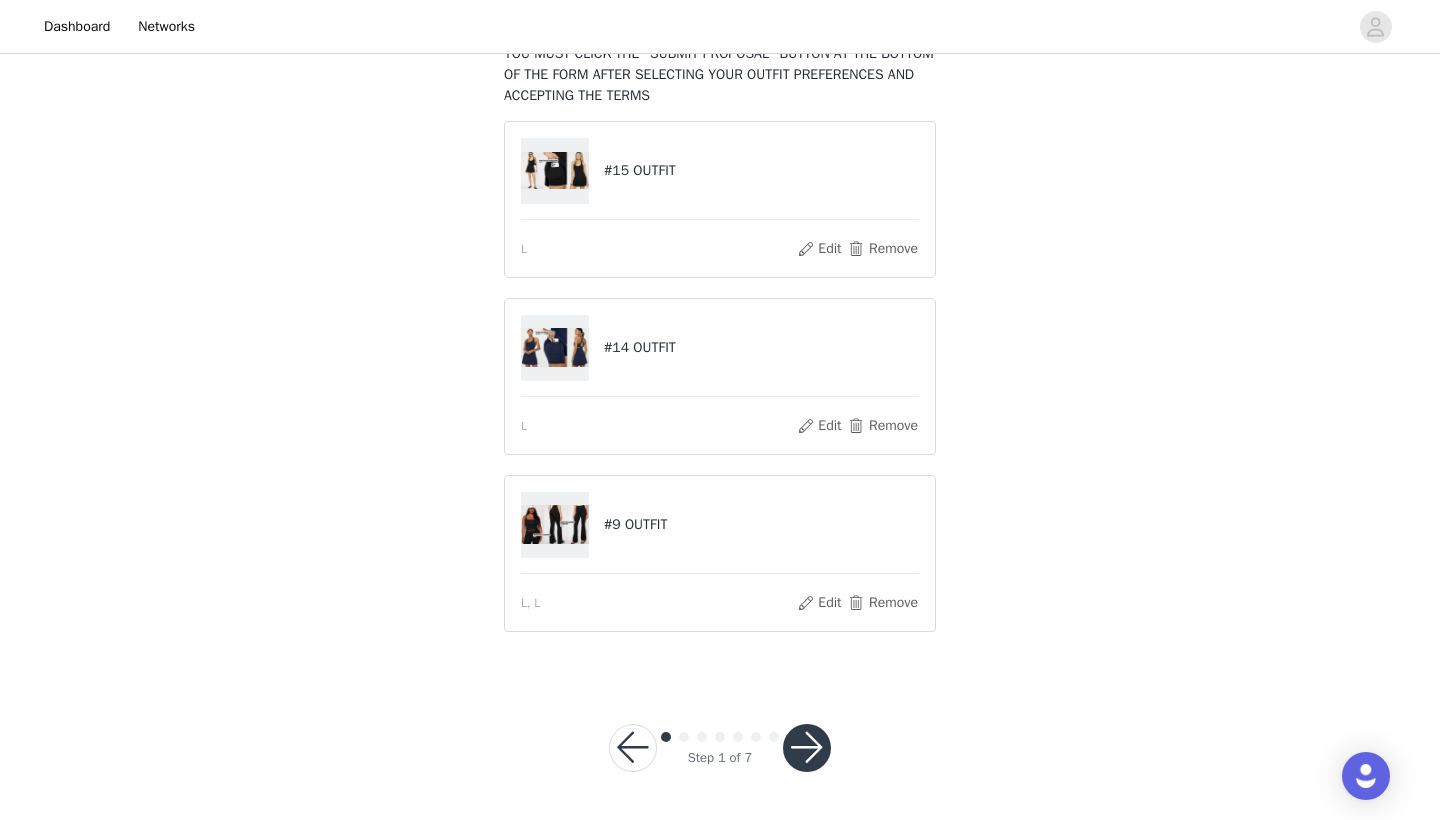 scroll, scrollTop: 142, scrollLeft: 0, axis: vertical 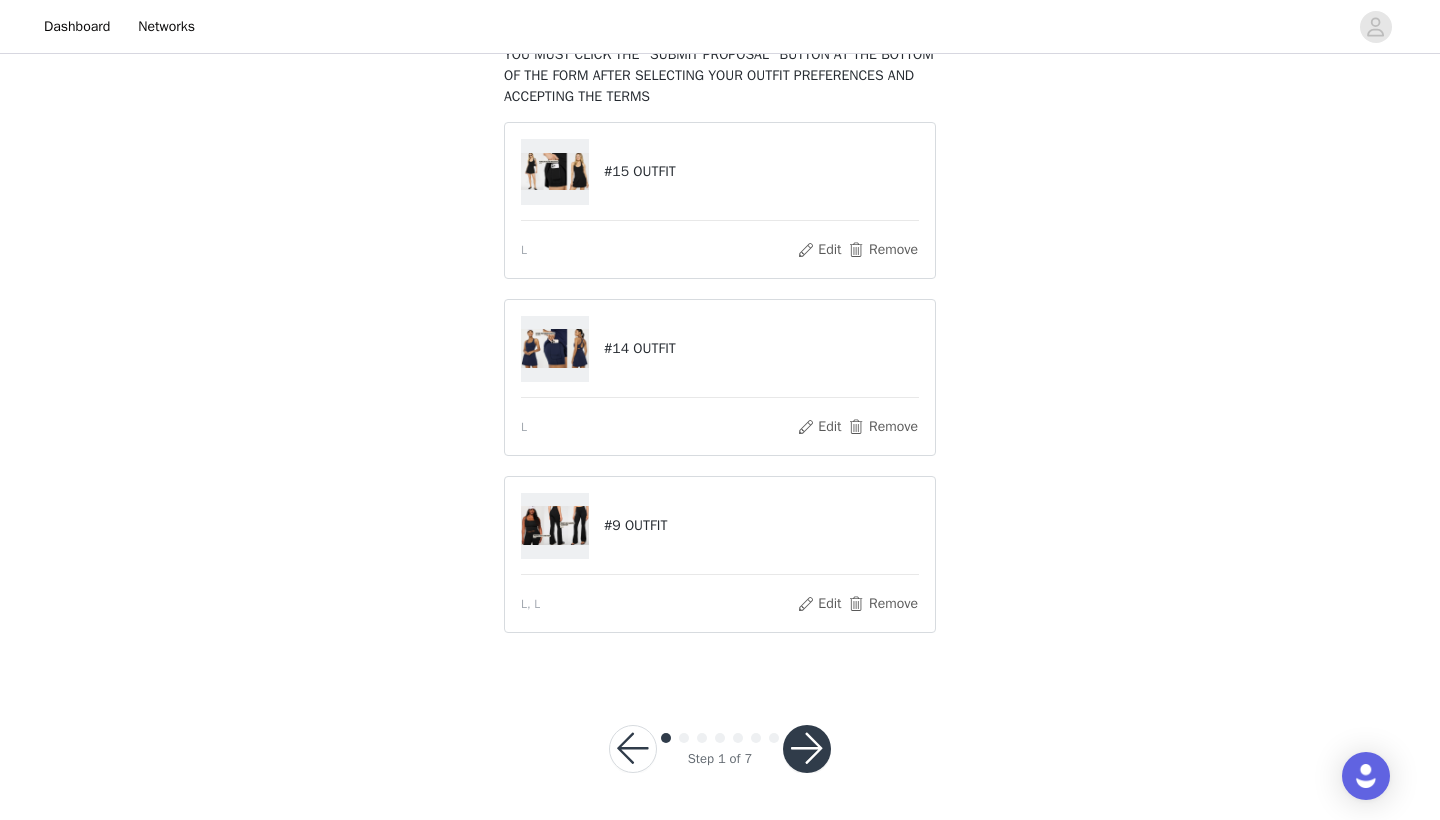 click at bounding box center (807, 749) 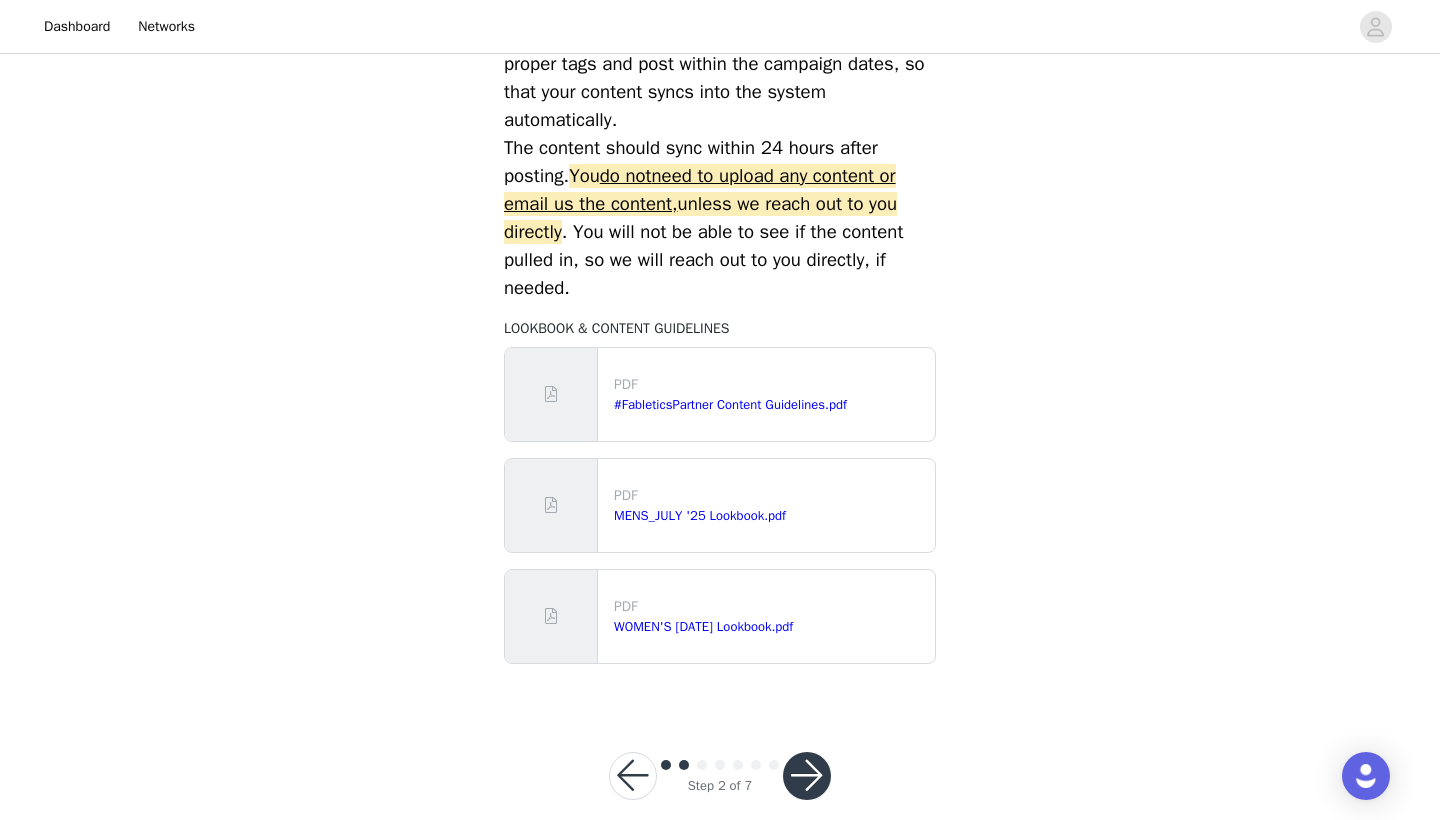 scroll, scrollTop: 852, scrollLeft: 0, axis: vertical 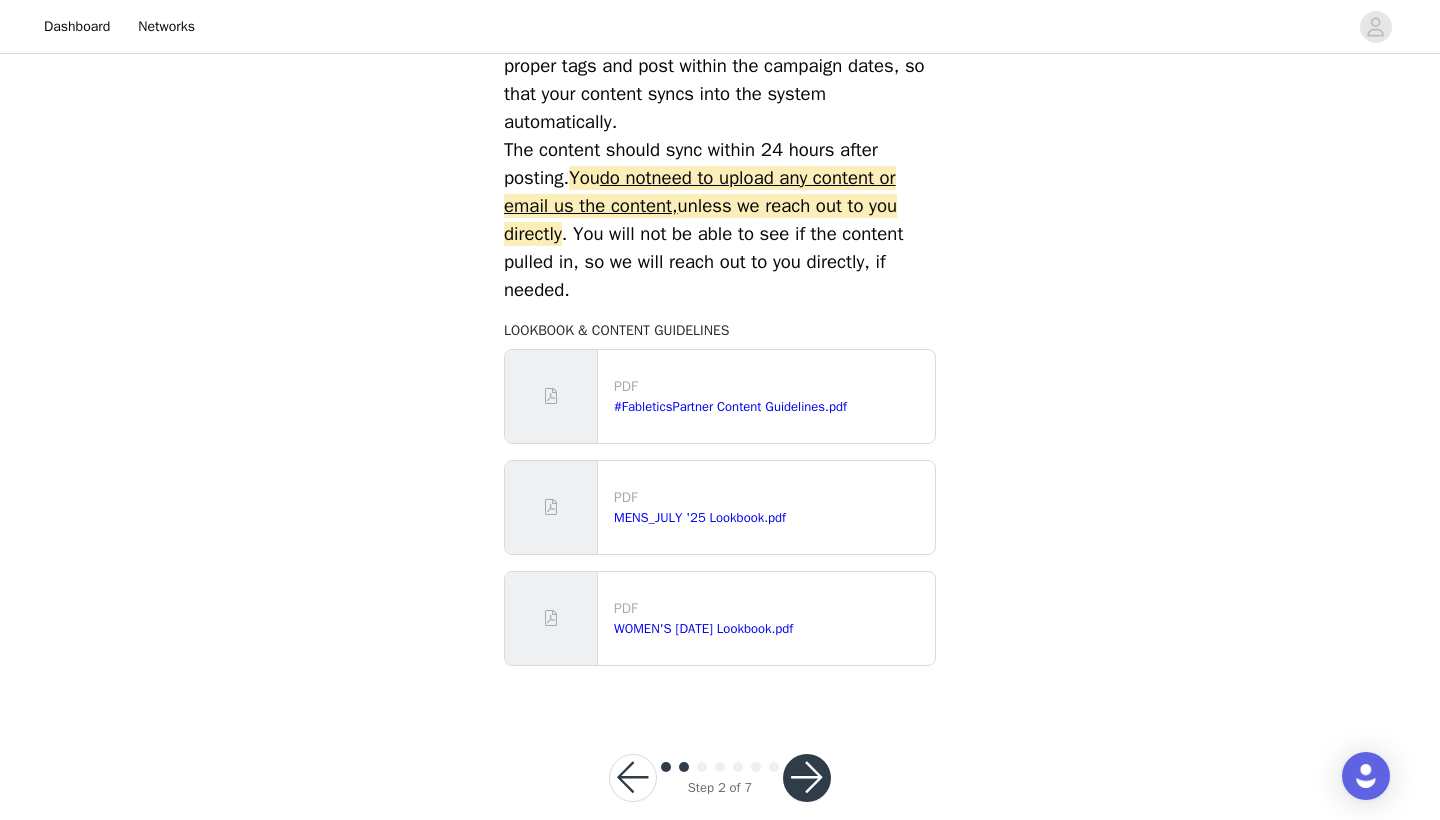 click at bounding box center (807, 778) 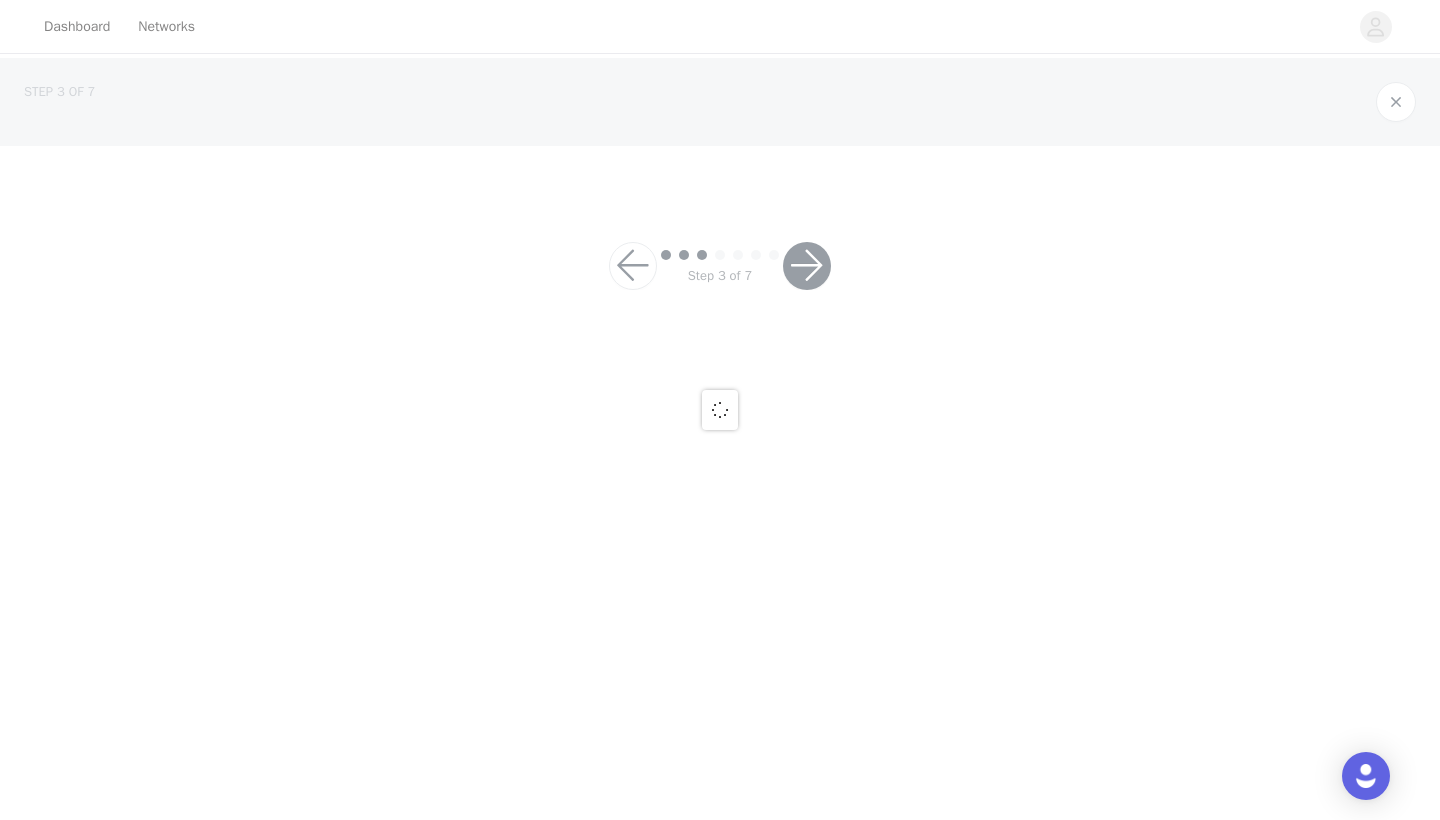 scroll, scrollTop: 0, scrollLeft: 0, axis: both 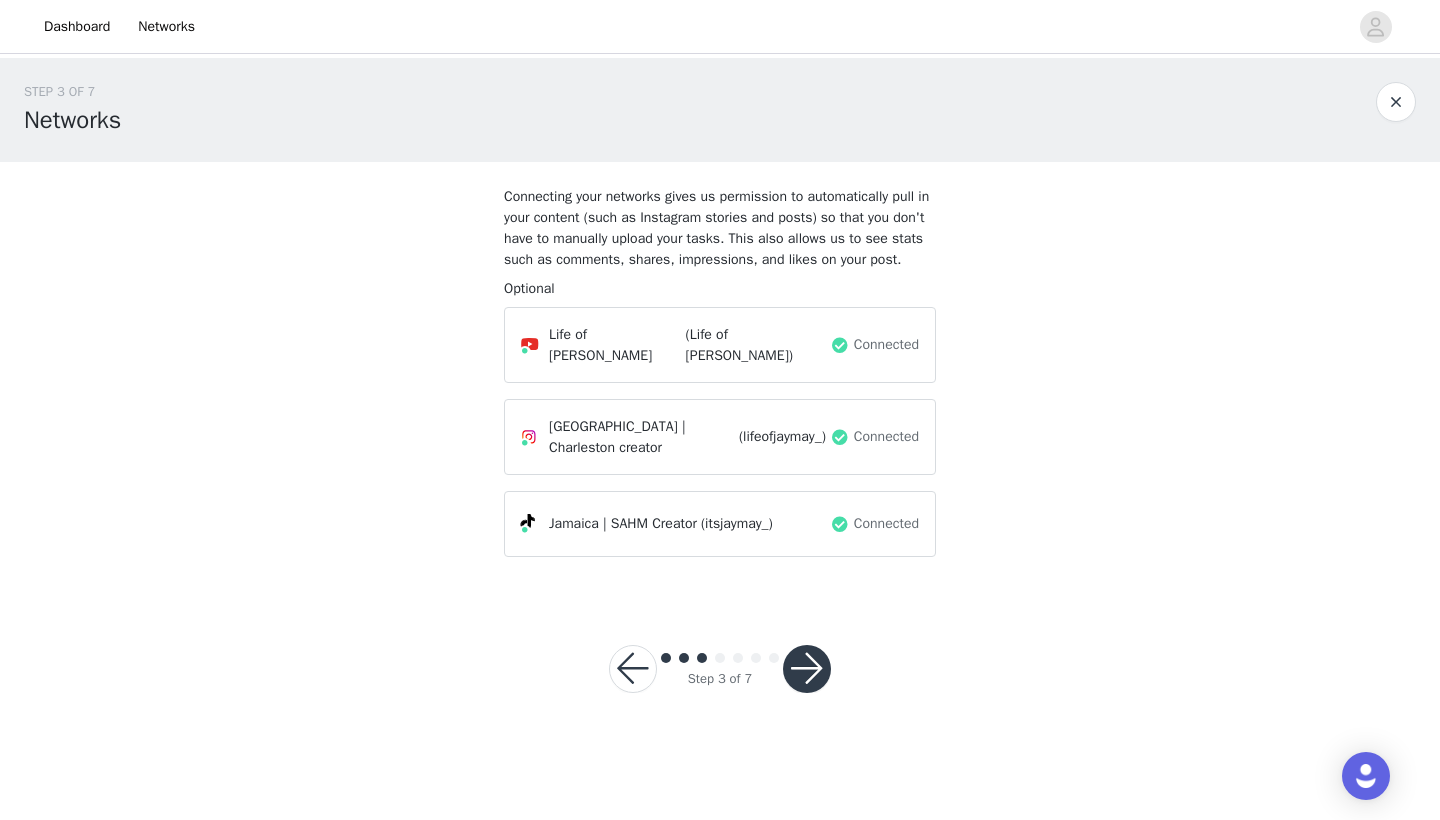 click at bounding box center (807, 669) 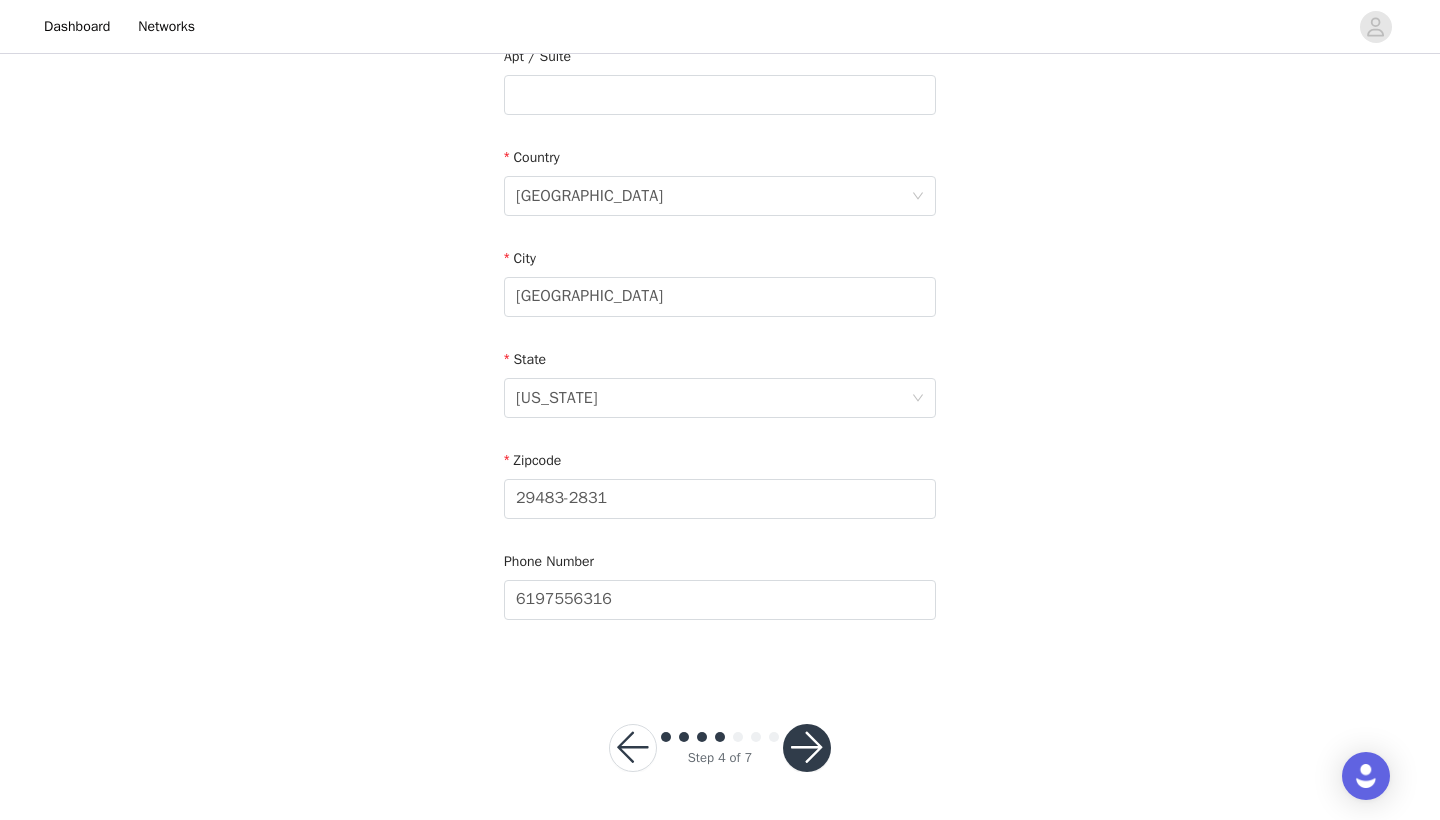 scroll, scrollTop: 543, scrollLeft: 0, axis: vertical 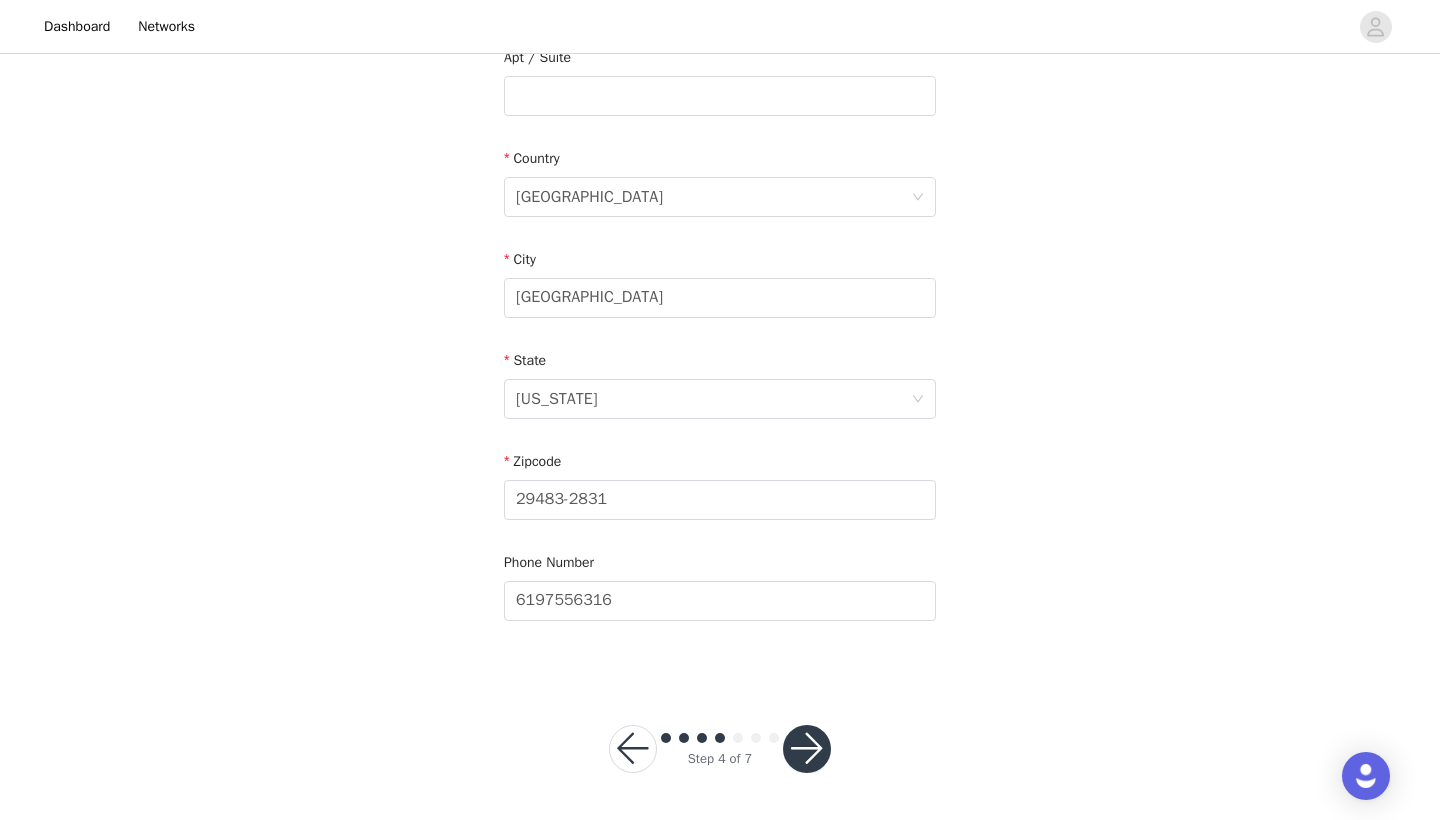 click at bounding box center [807, 749] 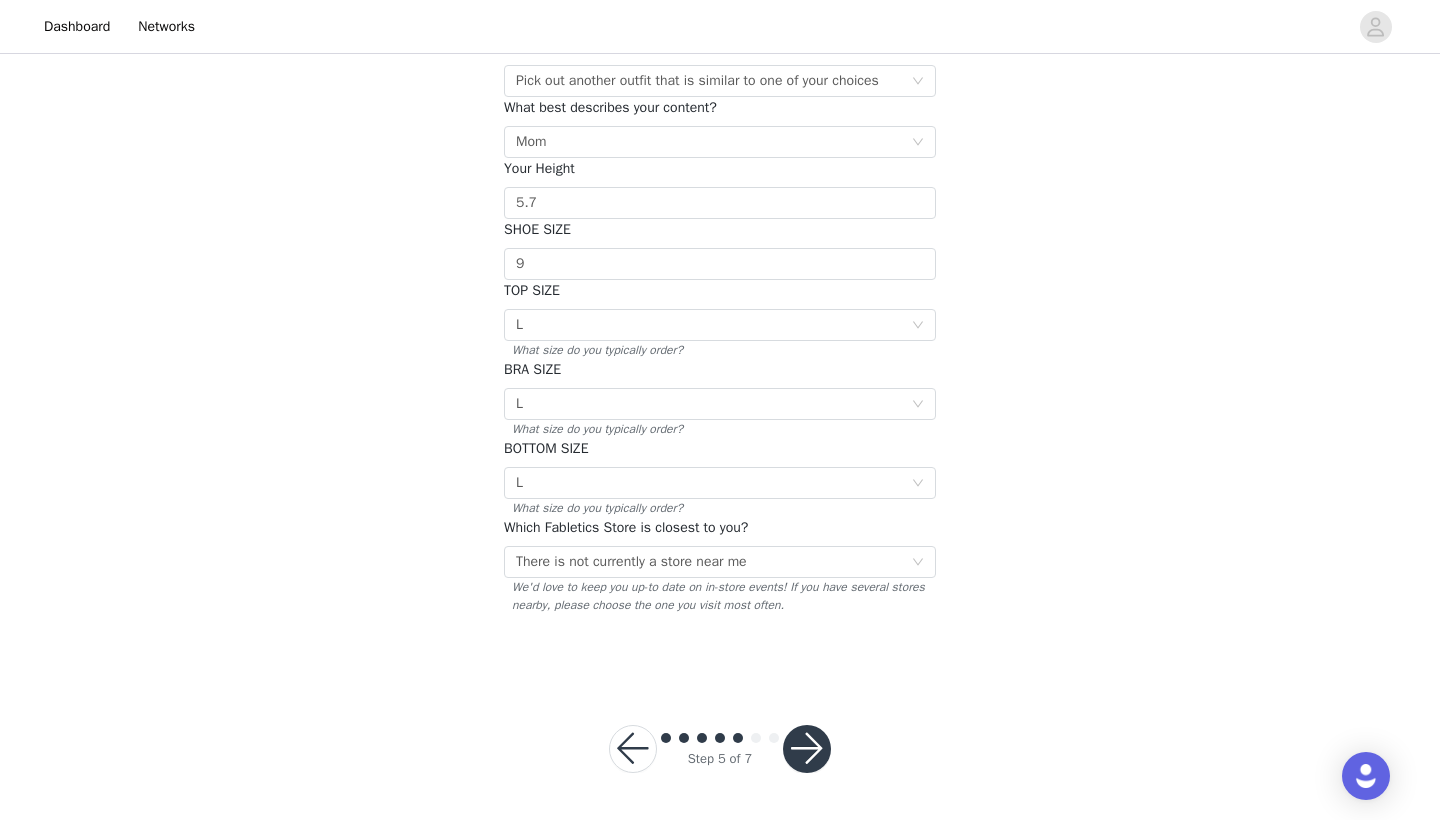scroll, scrollTop: 255, scrollLeft: 0, axis: vertical 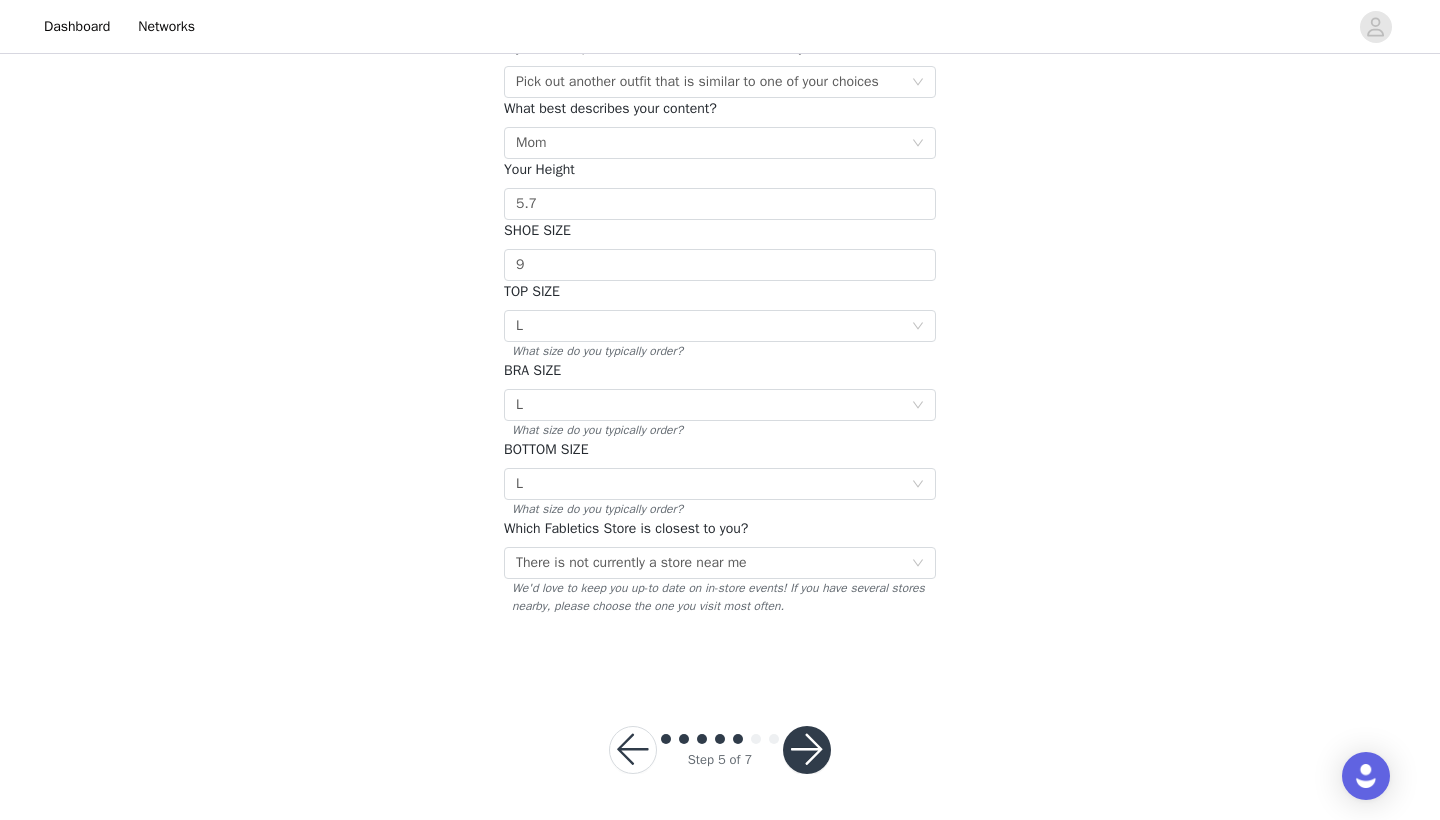 click at bounding box center [807, 750] 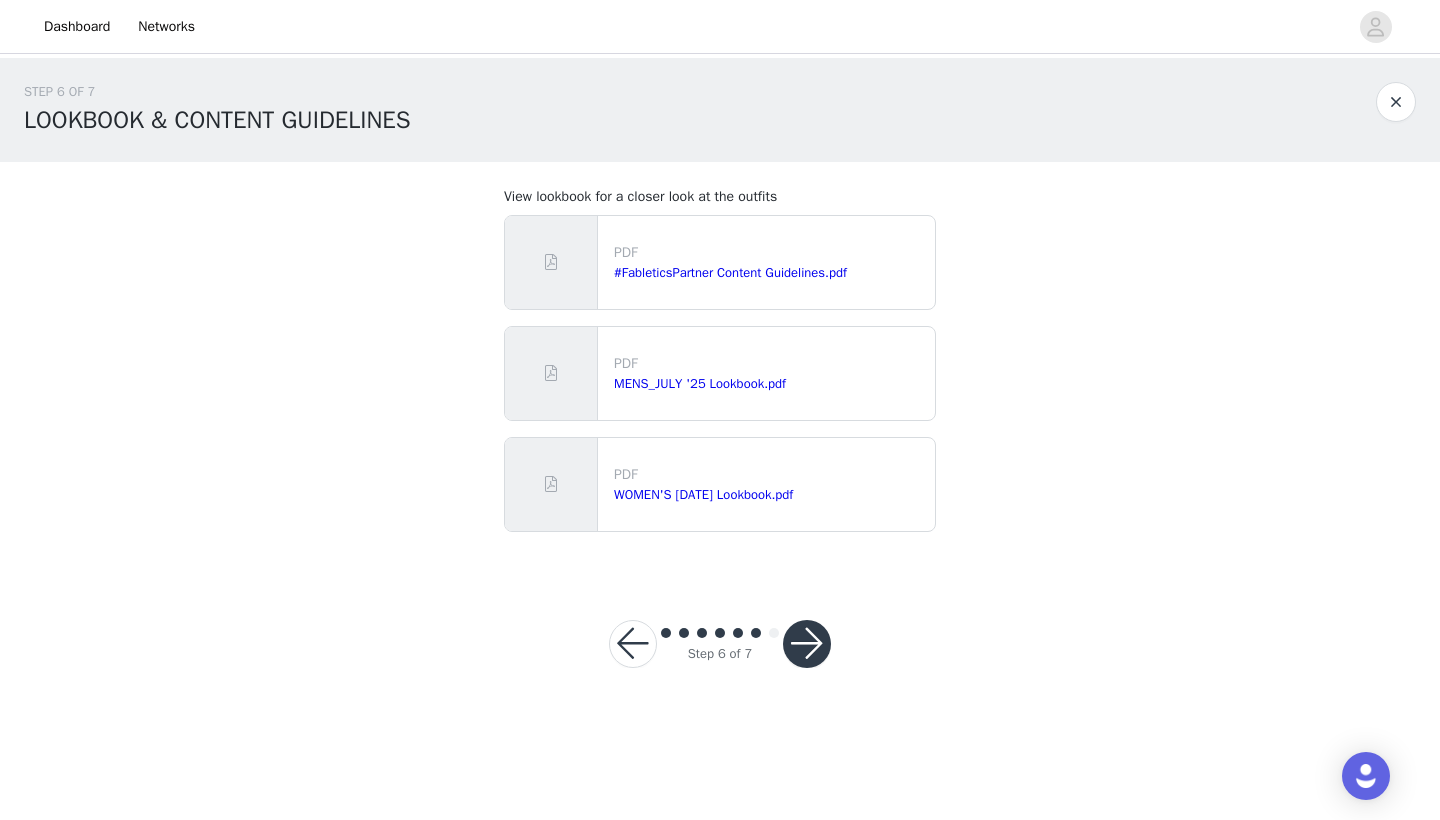 scroll, scrollTop: 0, scrollLeft: 0, axis: both 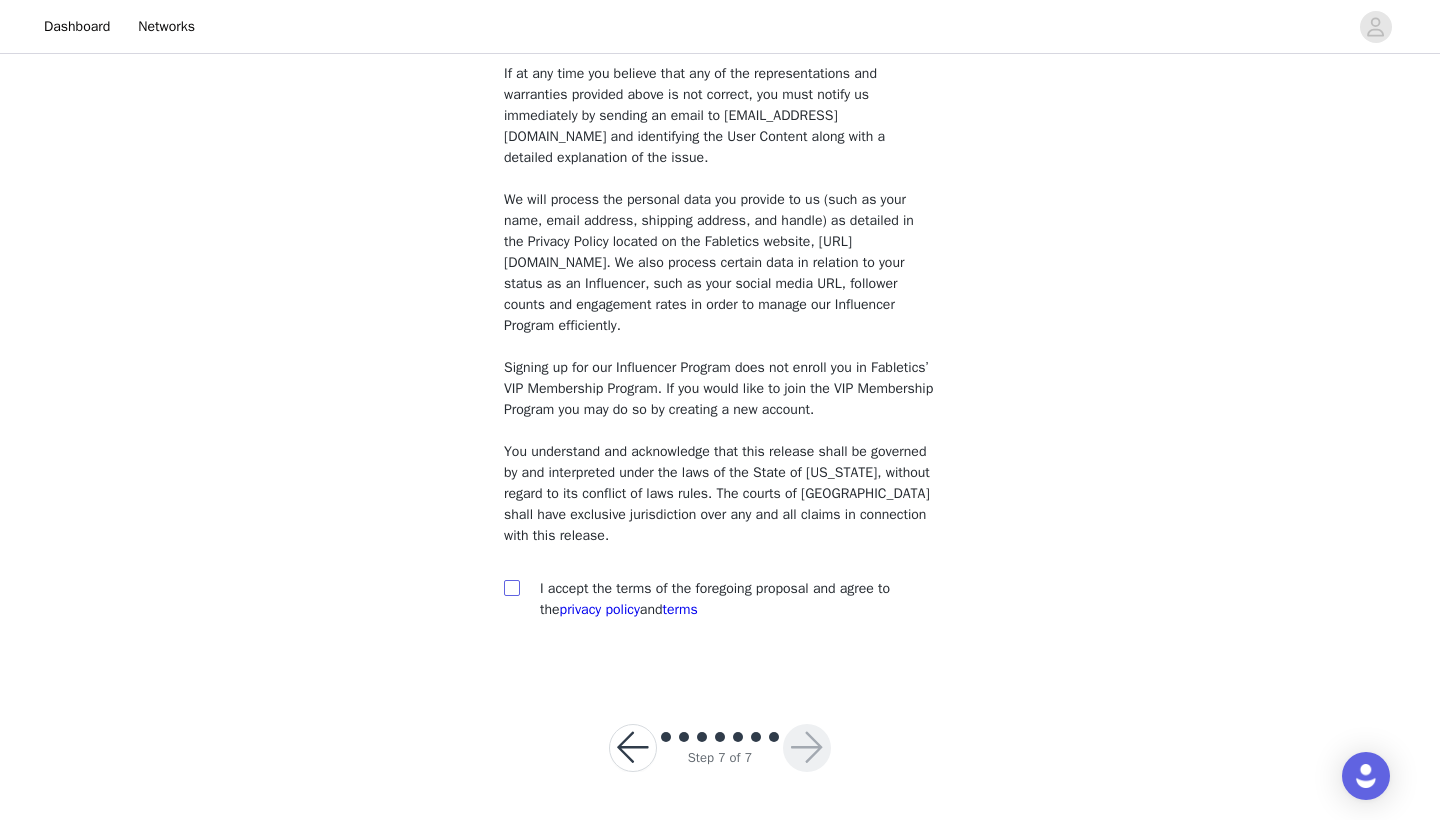 click at bounding box center [511, 587] 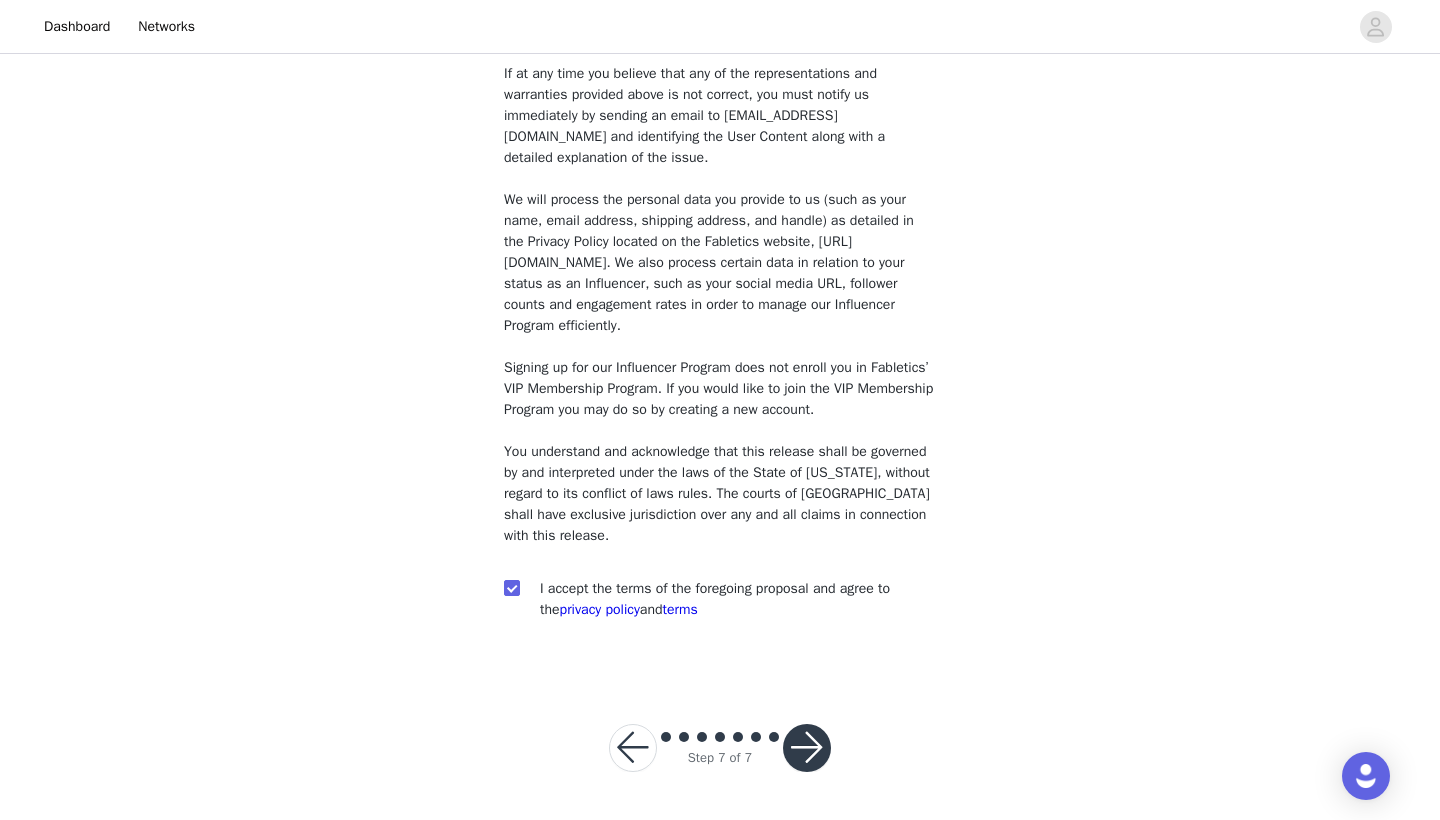scroll, scrollTop: 1448, scrollLeft: 0, axis: vertical 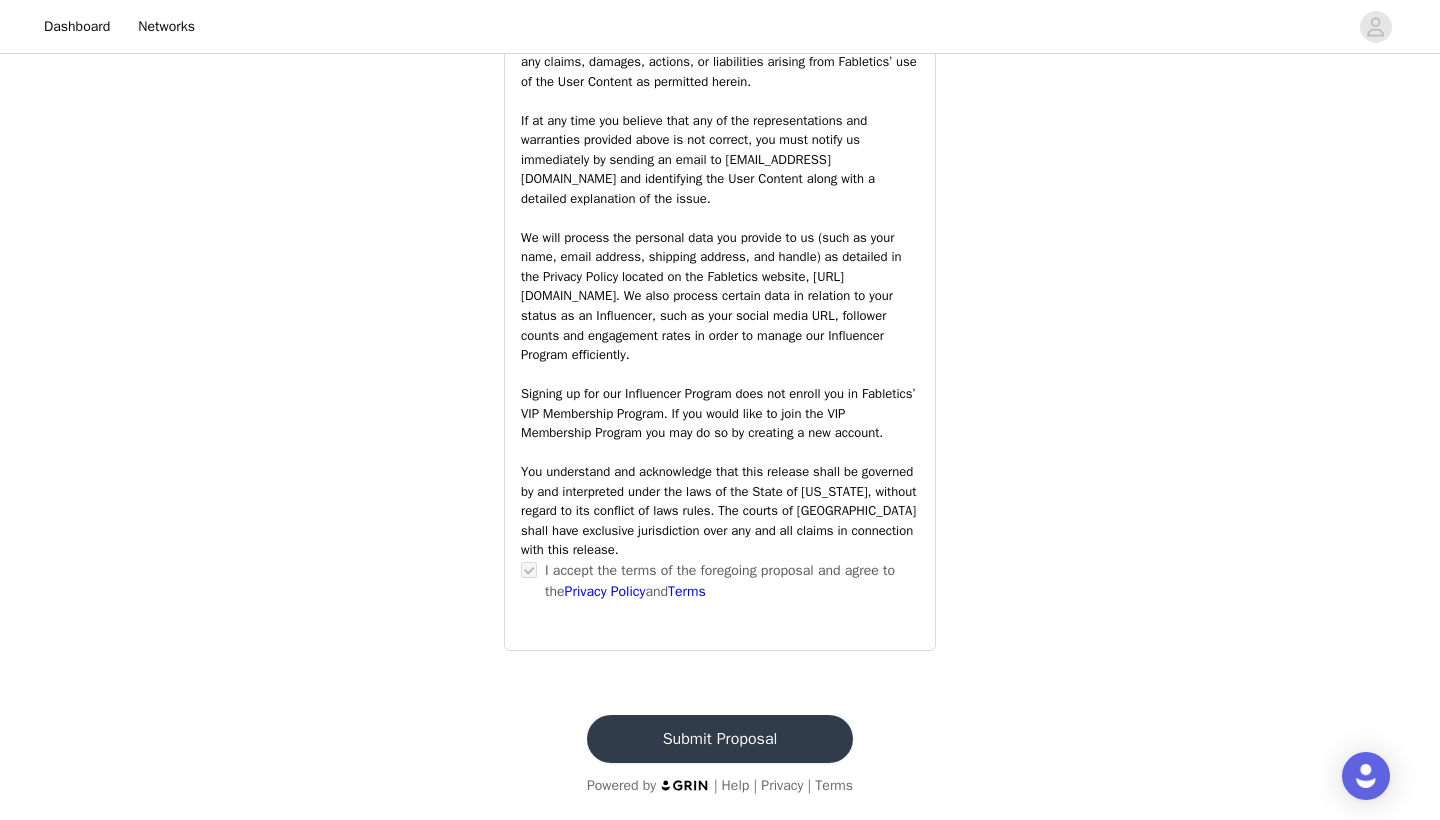 click on "Submit Proposal" at bounding box center [720, 739] 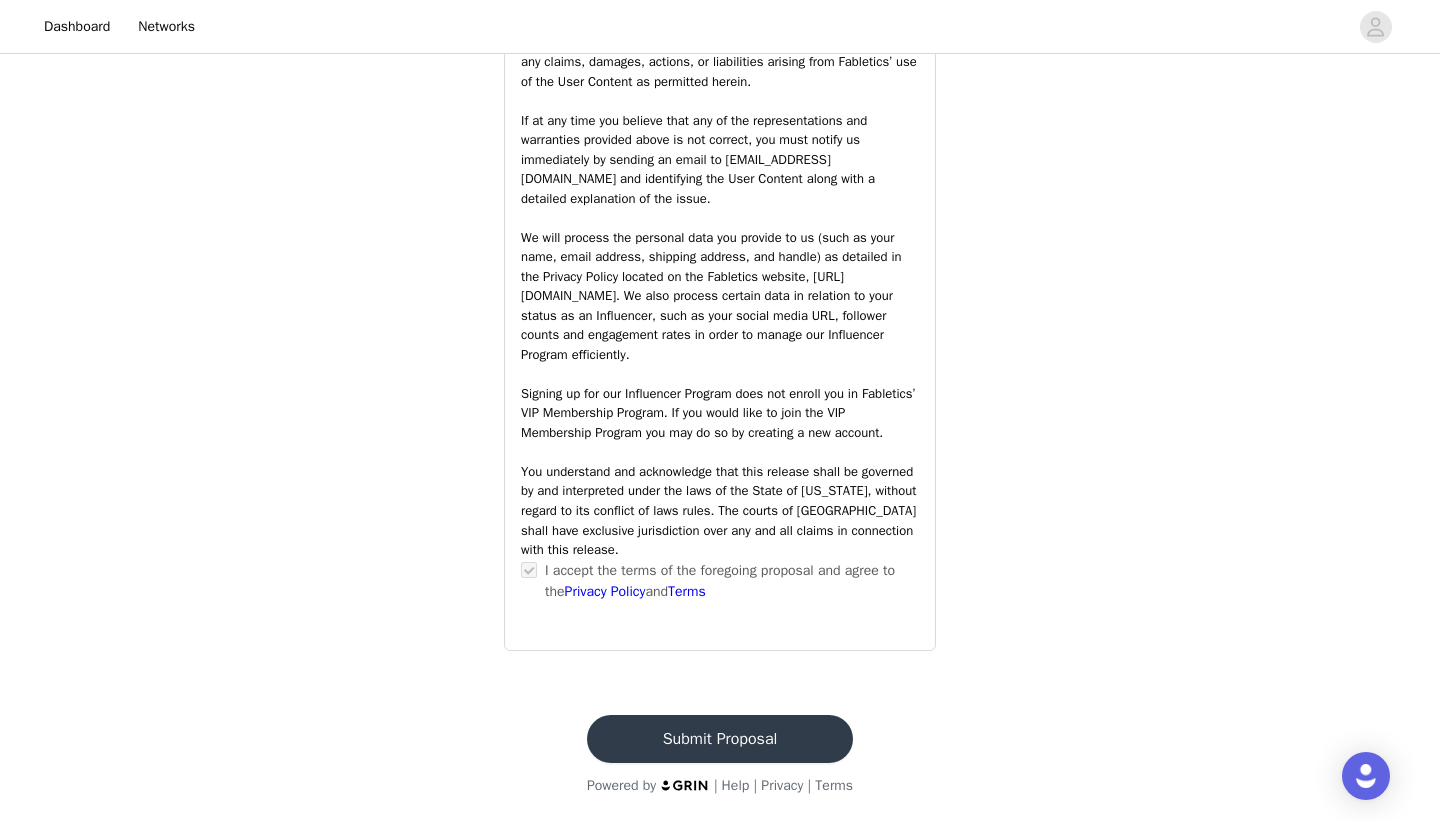 scroll, scrollTop: 0, scrollLeft: 0, axis: both 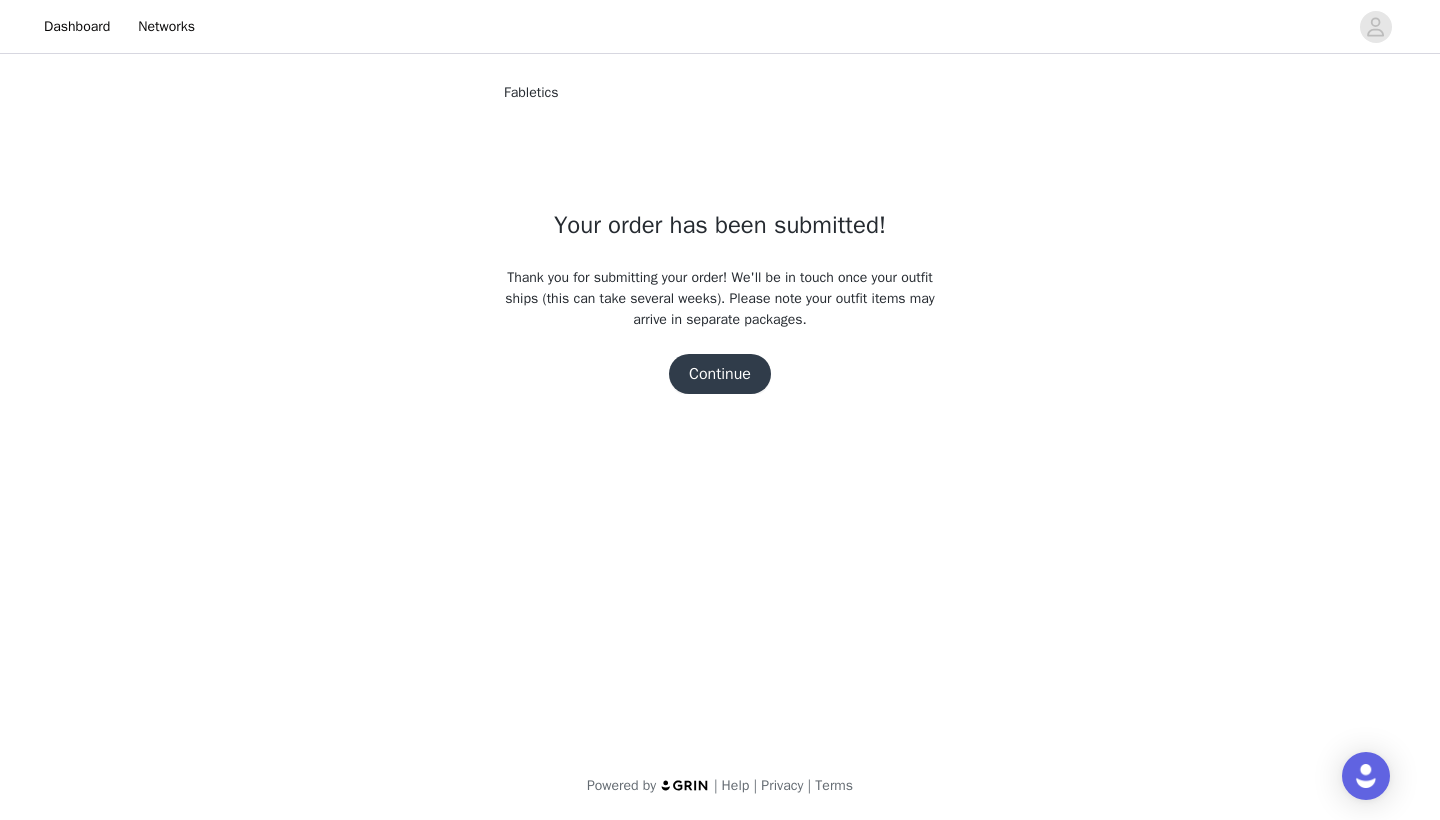 click on "Continue" at bounding box center (720, 374) 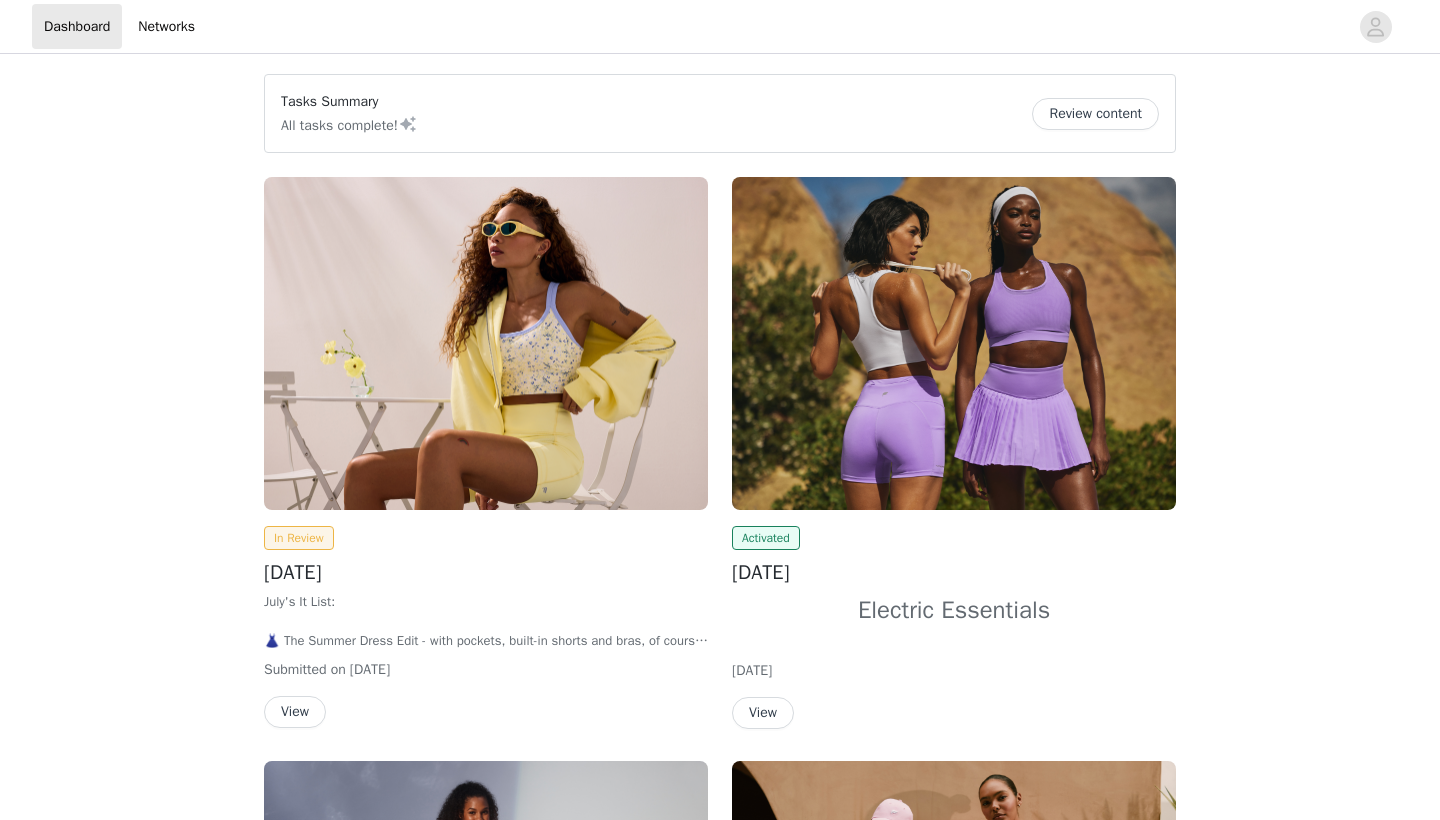 scroll, scrollTop: 0, scrollLeft: 0, axis: both 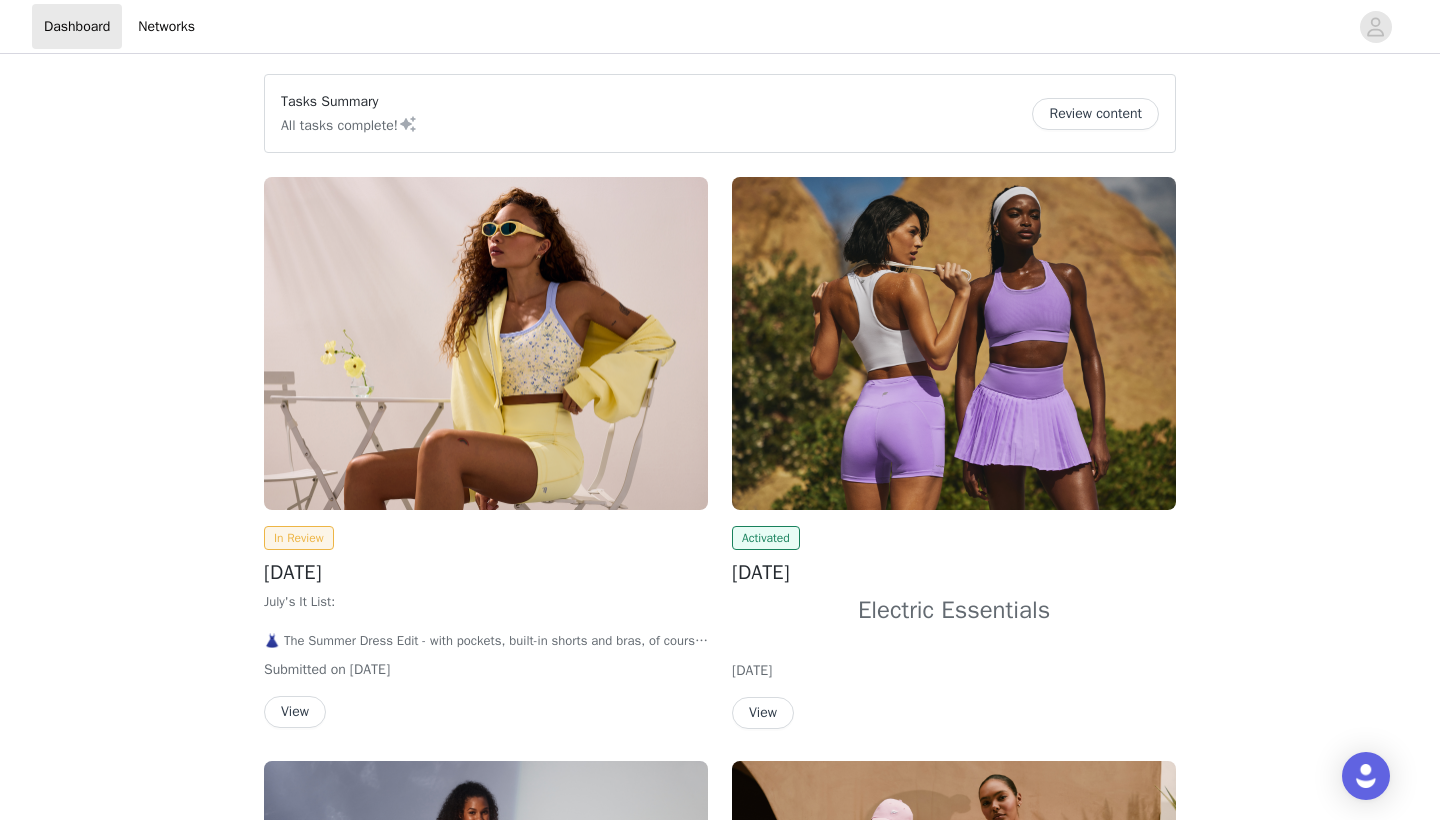click on "View" at bounding box center (295, 712) 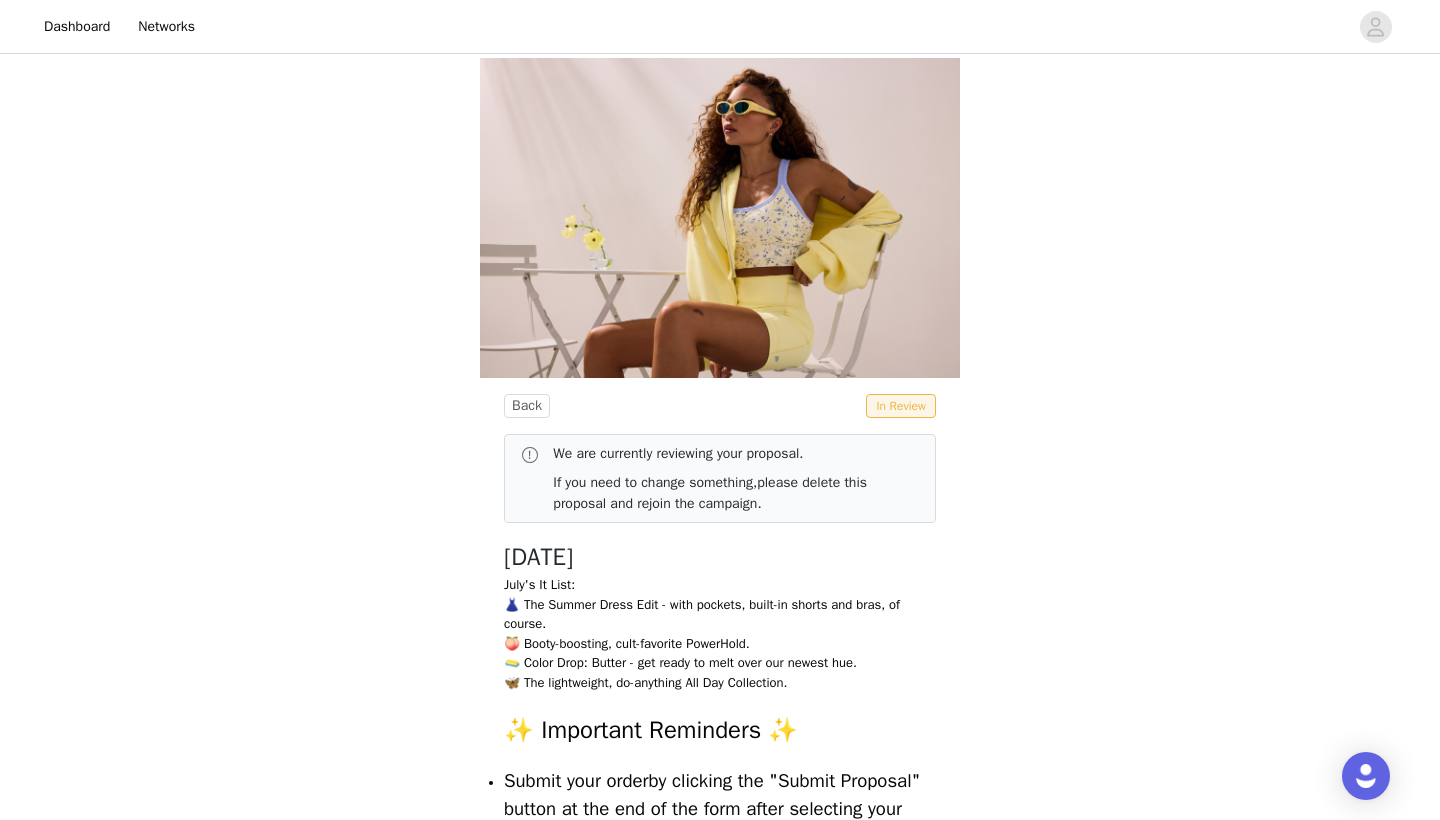 scroll, scrollTop: 0, scrollLeft: 0, axis: both 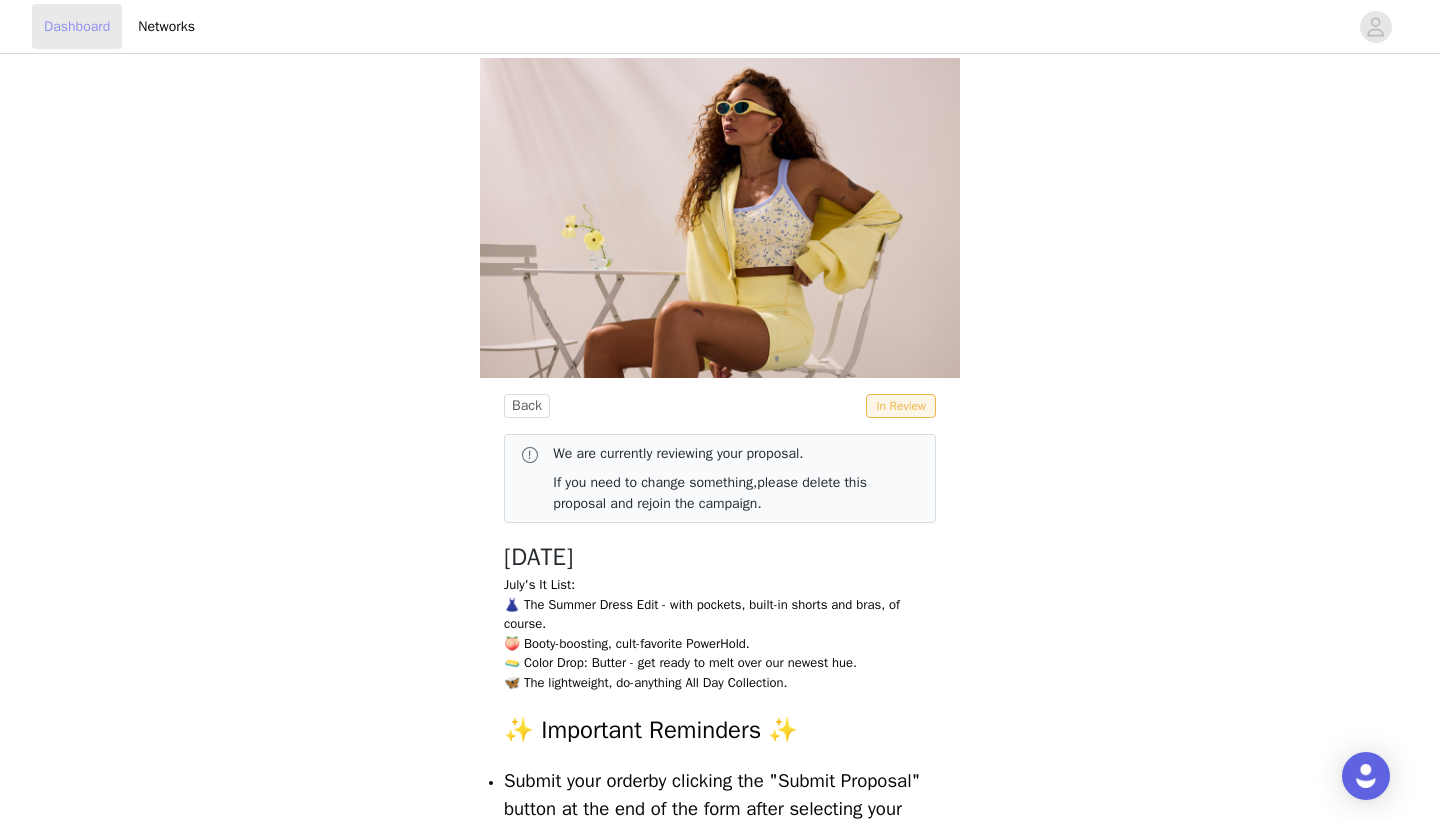 click on "Dashboard" at bounding box center [77, 26] 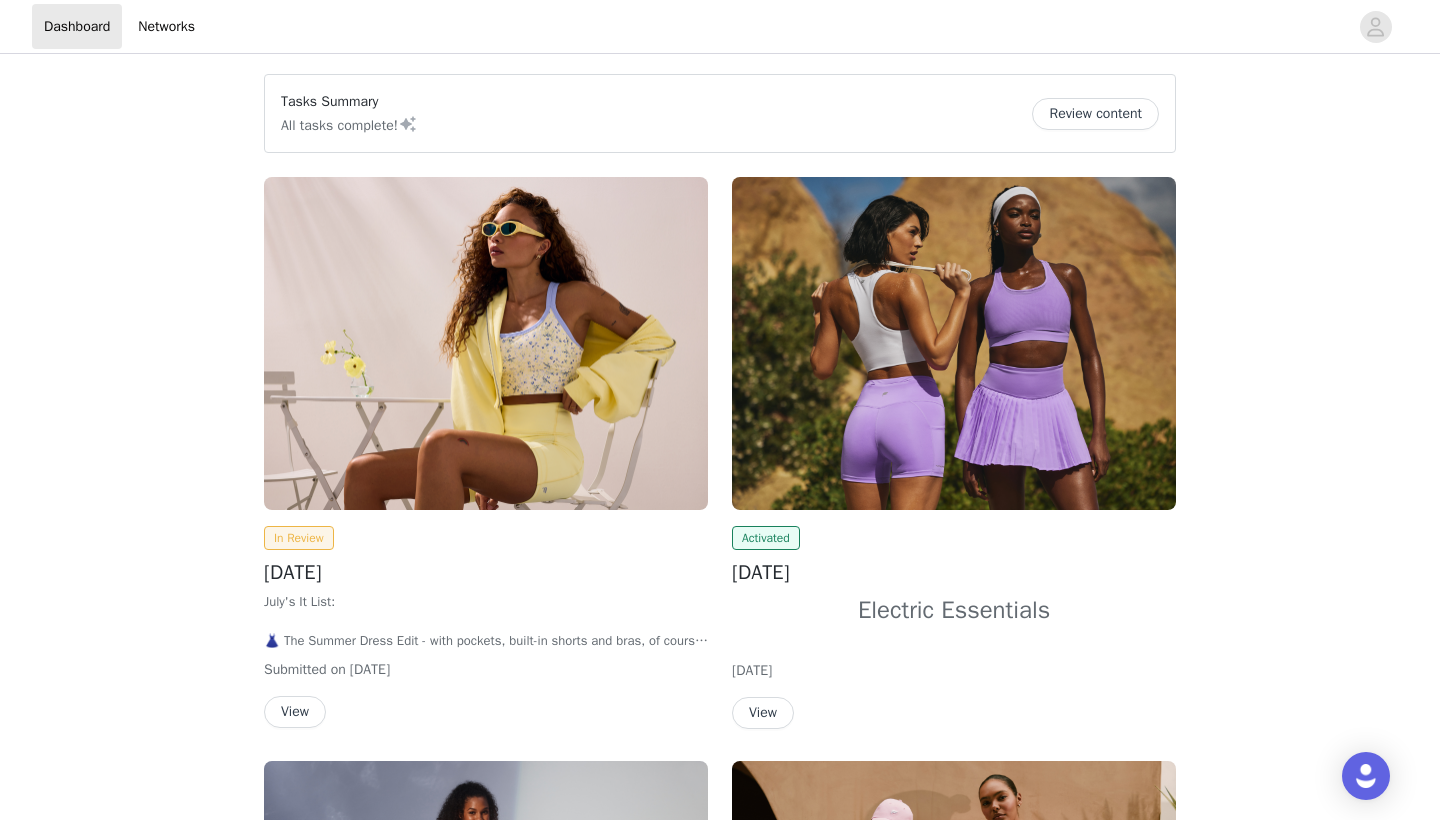 scroll, scrollTop: 0, scrollLeft: 0, axis: both 